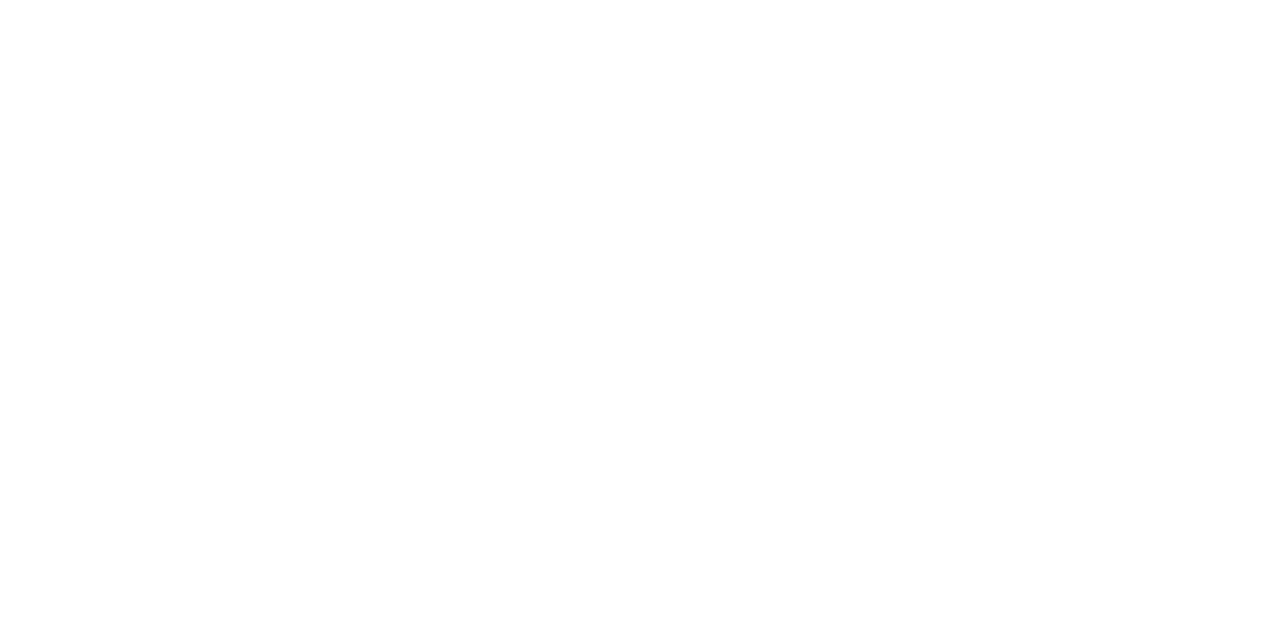 scroll, scrollTop: 0, scrollLeft: 0, axis: both 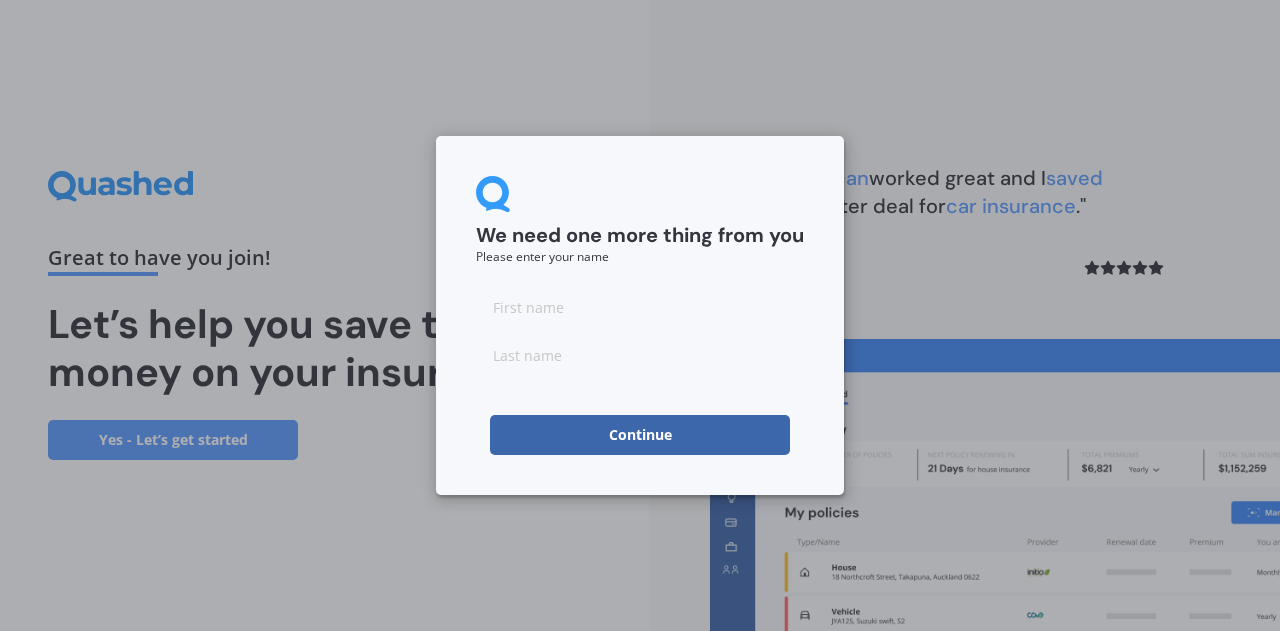 click at bounding box center (640, 307) 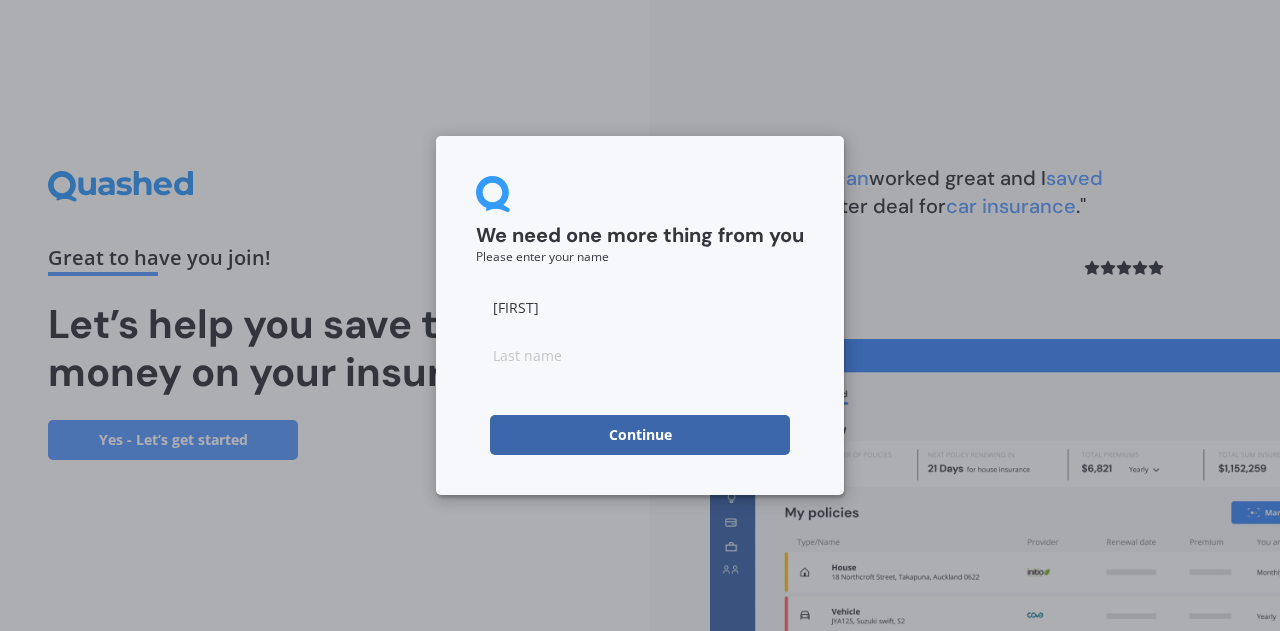 type on "[FIRST]" 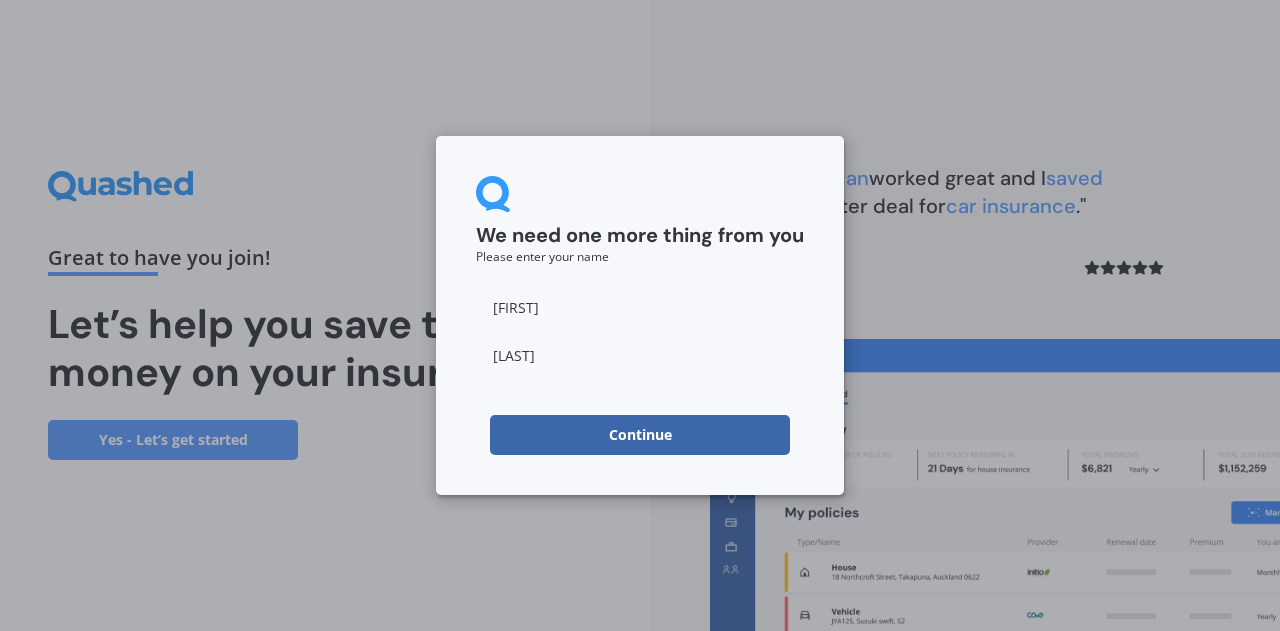 type on "[LAST]" 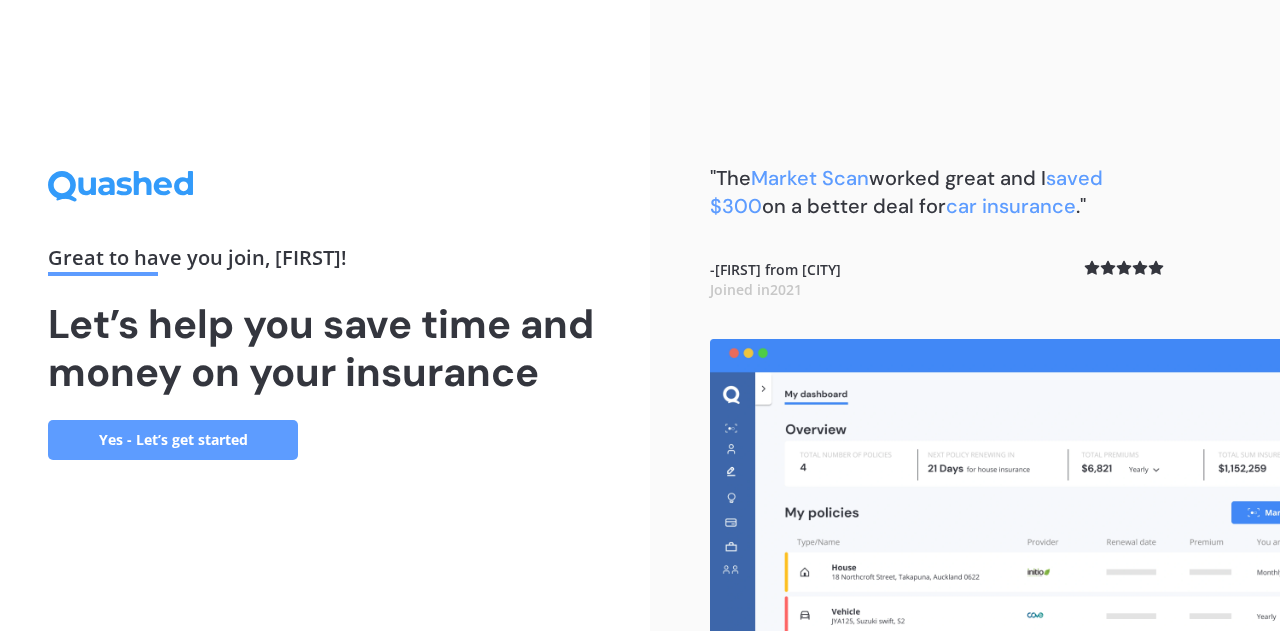 click on "Great to have you join , [FIRST] ! Let’s help you save time and money on your insurance Yes - Let’s get started" at bounding box center (325, 315) 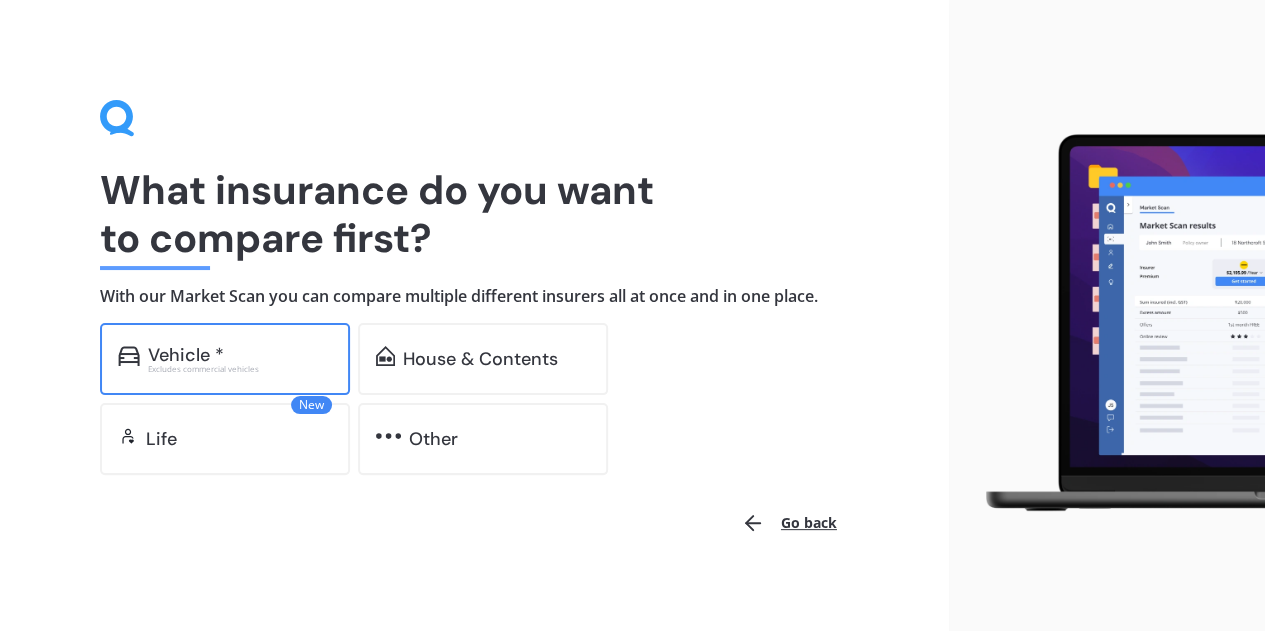 click on "Excludes commercial vehicles" at bounding box center (240, 369) 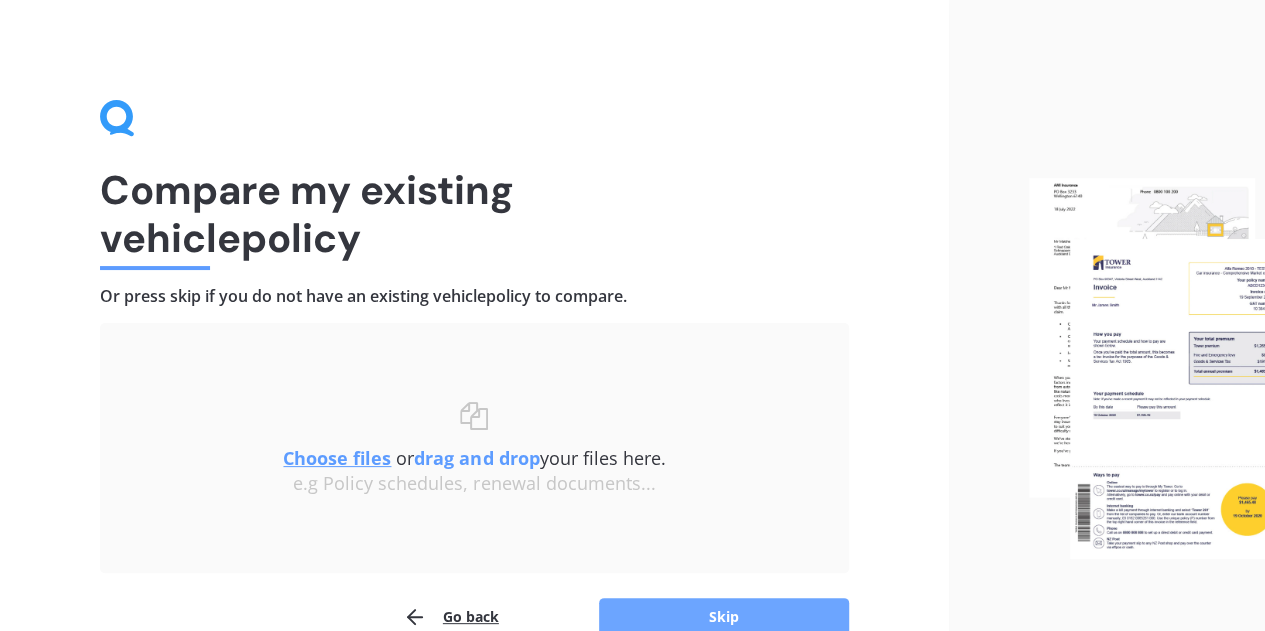 click on "Skip" at bounding box center [724, 617] 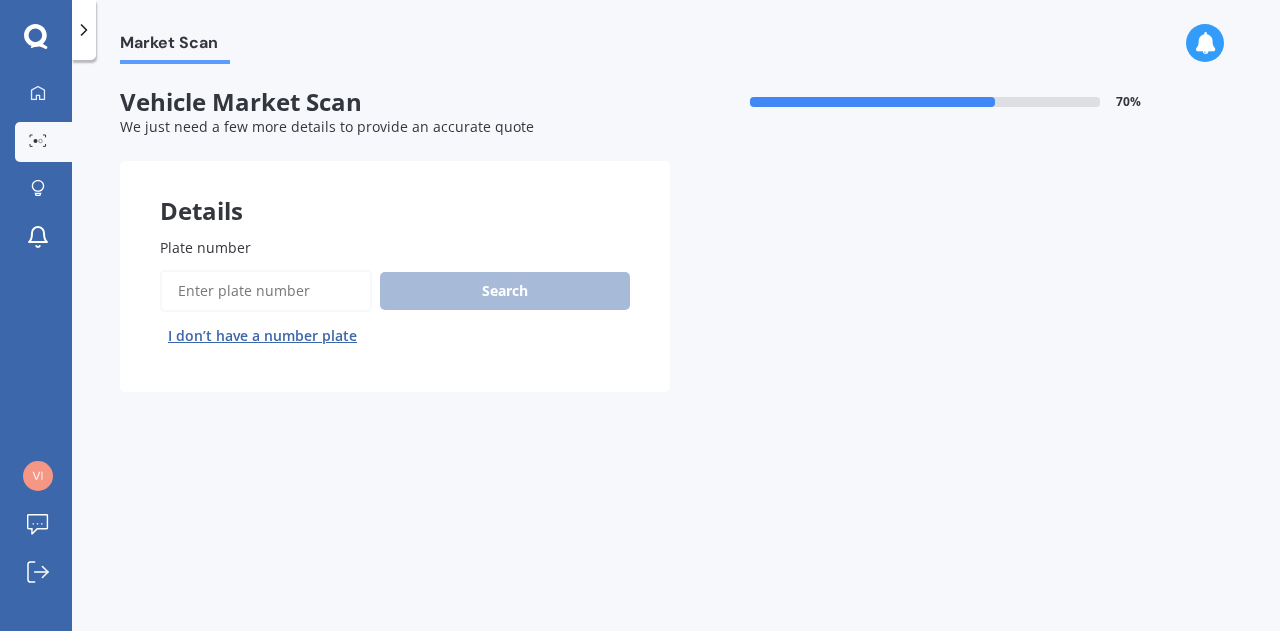 click on "Plate number" at bounding box center [266, 291] 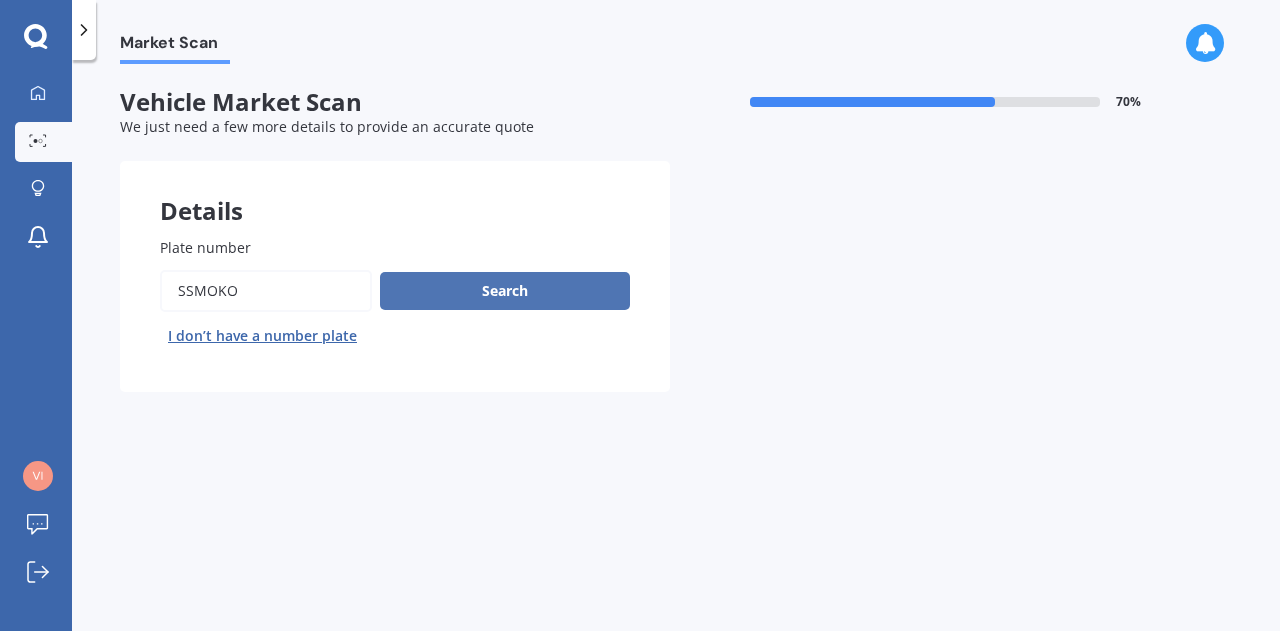 type on "ssmoko" 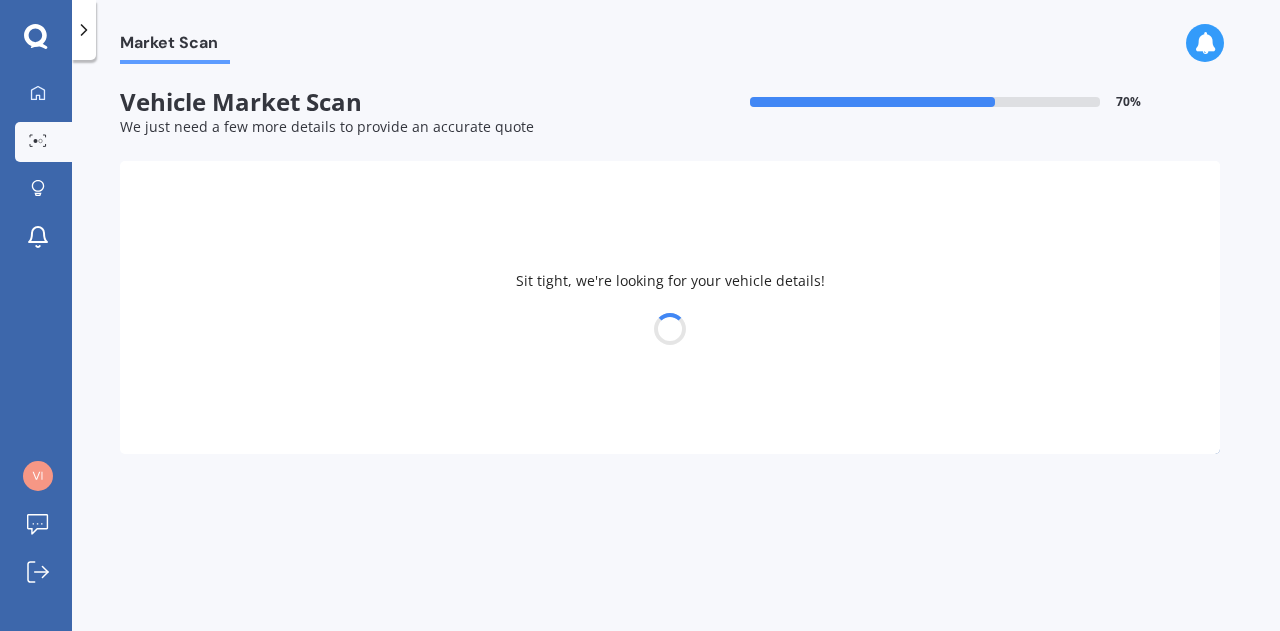 select on "HOLDEN" 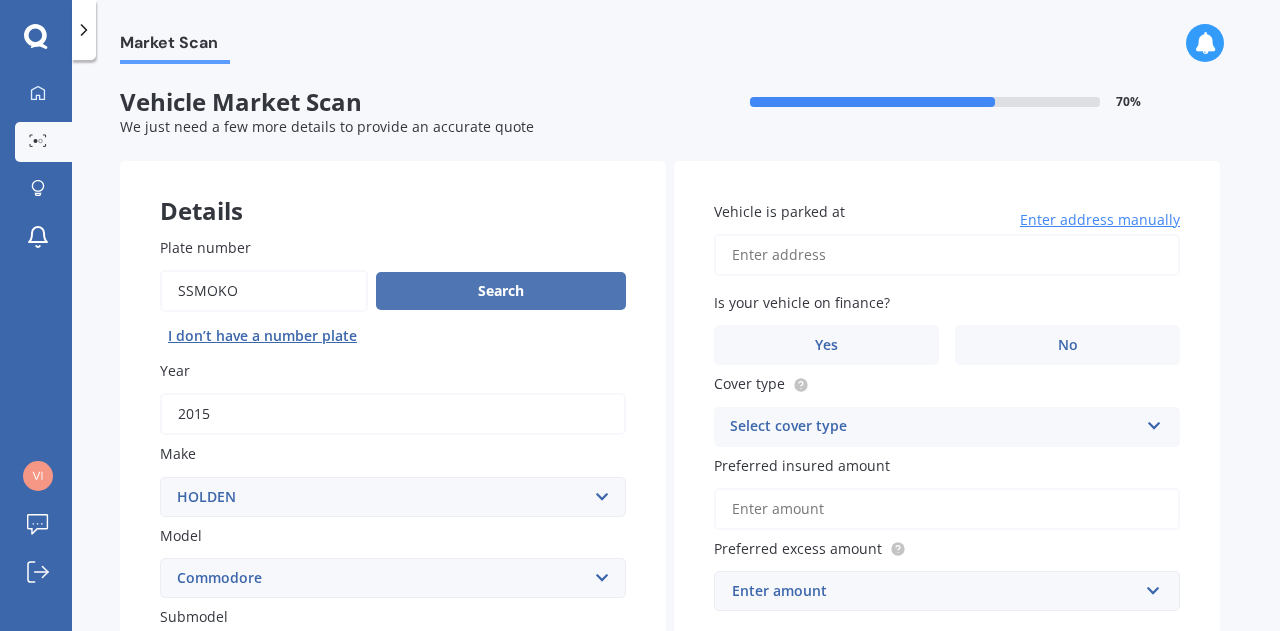 type 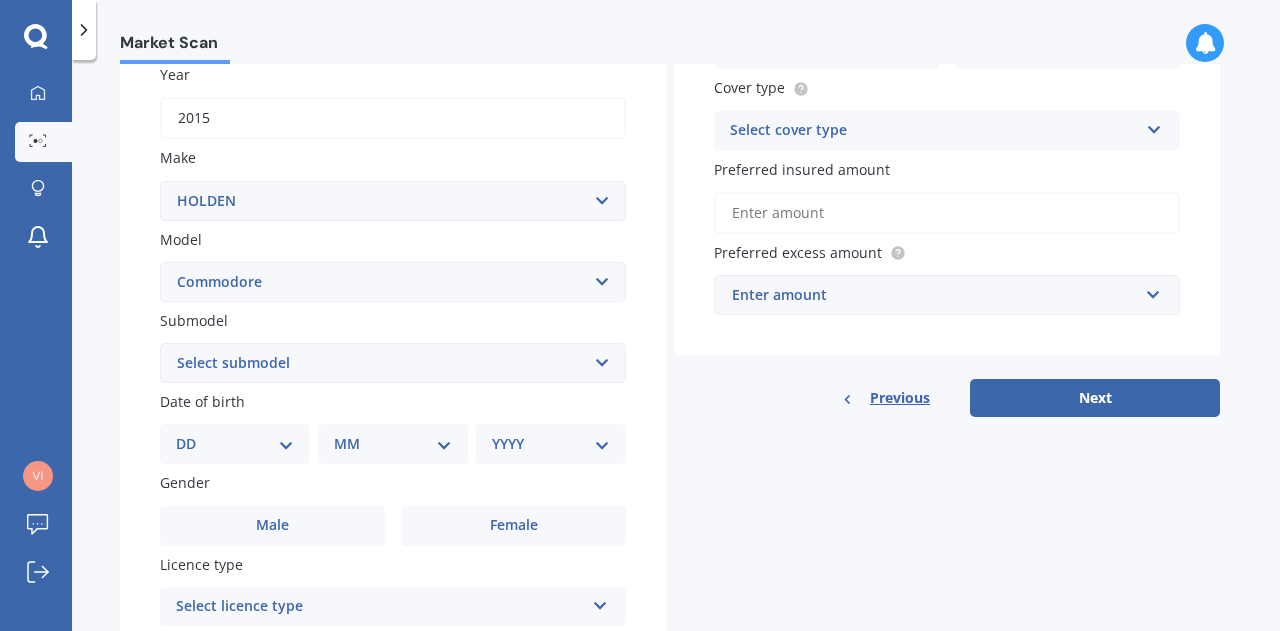 scroll, scrollTop: 400, scrollLeft: 0, axis: vertical 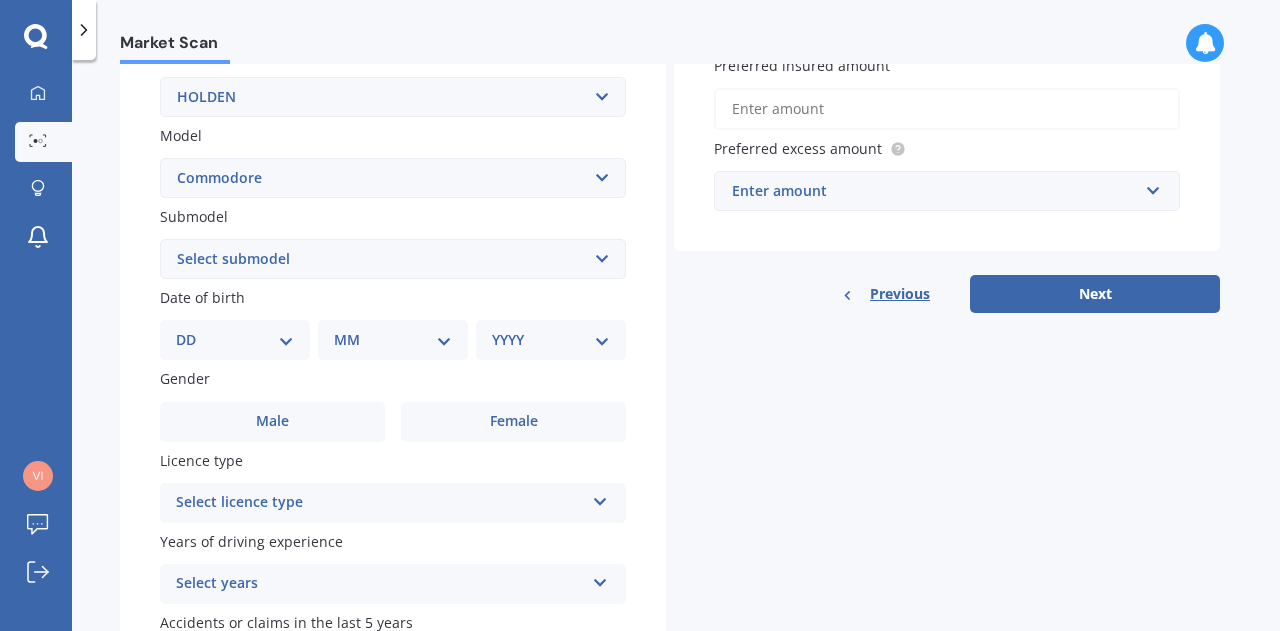click on "Select submodel 4 Cyl 2.0 Litre 50th Anniversary V6 6 Cyl 3.8 Litre Acclaim V6 Acclaim V6 3.8 Supercharged Calais turbo Calais V6 Calais-V V6 Calais-V V8 Crewman V6 Crewman V8 Equipe Evoke V6 EXEC SEDAN 3.8 AUTO Executive V6 Executive V8 5.0 Litre Executive V8 5.7 Litre Executive V8 6.0 Litre GTR sedan GTS Sedan LT Olympic Edition Sedan Olympic Edition Utility V6 Olympic Edition Utility V8 Olympic Edition Wagon Omega 3.0 V6 RS RS-V V6 S Sedan V6 S Sedan V6 Supercharged S Utility V6 S Utility V8 S Utility V8 5.7 Litre S Wagon V6 SS Sedan V6 SS Sedan V8 SS Sedan V8 5.7 Litre SS Sedan V8 6.0 Litre SS Utility V8 5.0 Litre SS Utility V8 5.7 Litre SS Utility V8 6.0 Litre SS Wagon V8 5.7 Litre SS-V SSV 6.0 V8 SSV Redline 6.2 V8 SSV Utility SV6 3.6 Litre SV8 V8 5.7 Litre SV8 V8 6.0 Litre Utility V6 V6 3.6 Lumina Vacationer V6 VE SS 6.0 VF Series 2 SV6 VF SS VF SSV VS Royale VXR V6" at bounding box center (393, 259) 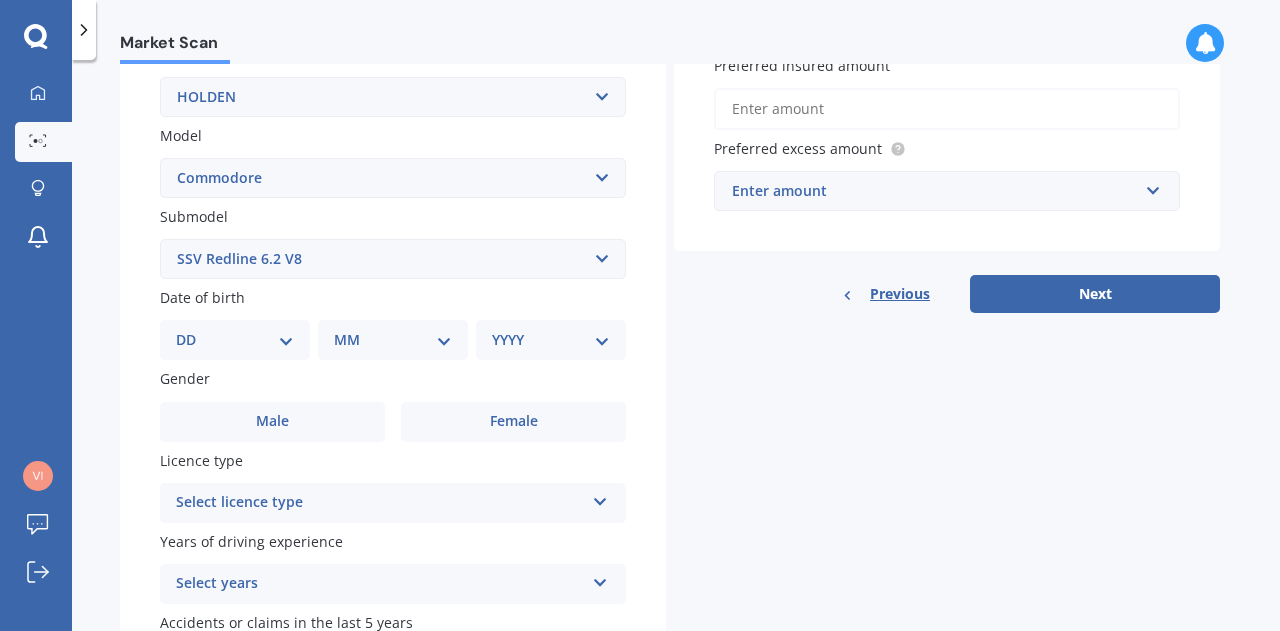 click on "Select submodel 4 Cyl 2.0 Litre 50th Anniversary V6 6 Cyl 3.8 Litre Acclaim V6 Acclaim V6 3.8 Supercharged Calais turbo Calais V6 Calais-V V6 Calais-V V8 Crewman V6 Crewman V8 Equipe Evoke V6 EXEC SEDAN 3.8 AUTO Executive V6 Executive V8 5.0 Litre Executive V8 5.7 Litre Executive V8 6.0 Litre GTR sedan GTS Sedan LT Olympic Edition Sedan Olympic Edition Utility V6 Olympic Edition Utility V8 Olympic Edition Wagon Omega 3.0 V6 RS RS-V V6 S Sedan V6 S Sedan V6 Supercharged S Utility V6 S Utility V8 S Utility V8 5.7 Litre S Wagon V6 SS Sedan V6 SS Sedan V8 SS Sedan V8 5.7 Litre SS Sedan V8 6.0 Litre SS Utility V8 5.0 Litre SS Utility V8 5.7 Litre SS Utility V8 6.0 Litre SS Wagon V8 5.7 Litre SS-V SSV 6.0 V8 SSV Redline 6.2 V8 SSV Utility SV6 3.6 Litre SV8 V8 5.7 Litre SV8 V8 6.0 Litre Utility V6 V6 3.6 Lumina Vacationer V6 VE SS 6.0 VF Series 2 SV6 VF SS VF SSV VS Royale VXR V6" at bounding box center (393, 259) 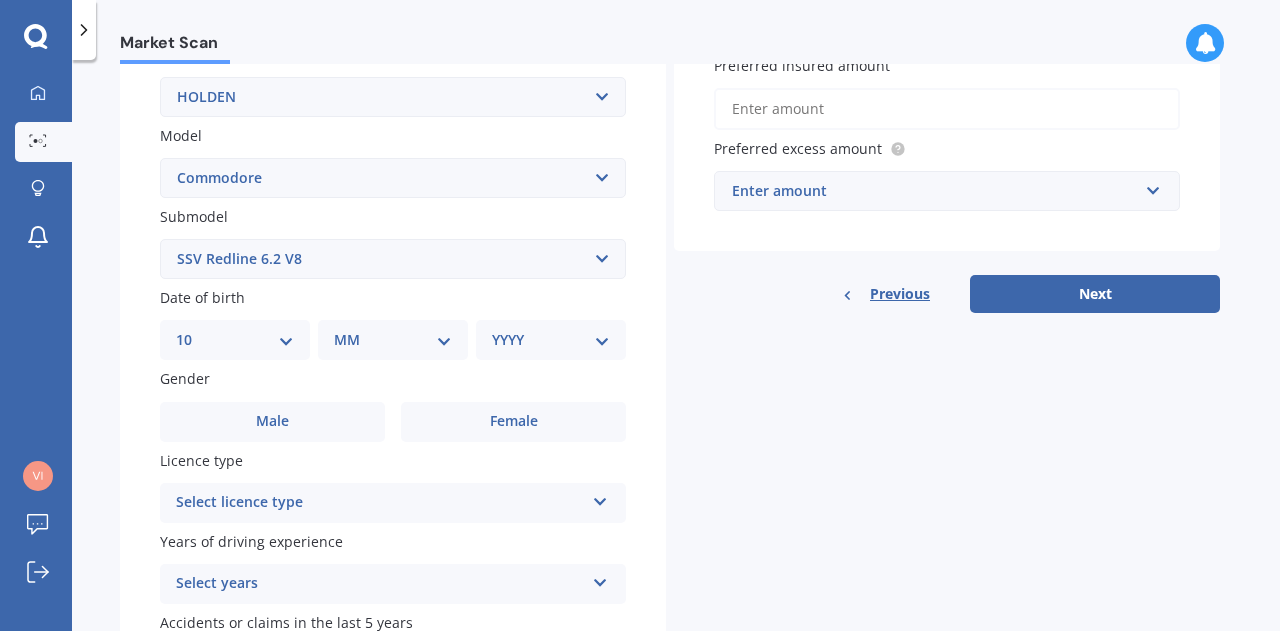 click on "DD 01 02 03 04 05 06 07 08 09 10 11 12 13 14 15 16 17 18 19 20 21 22 23 24 25 26 27 28 29 30 31" at bounding box center (235, 340) 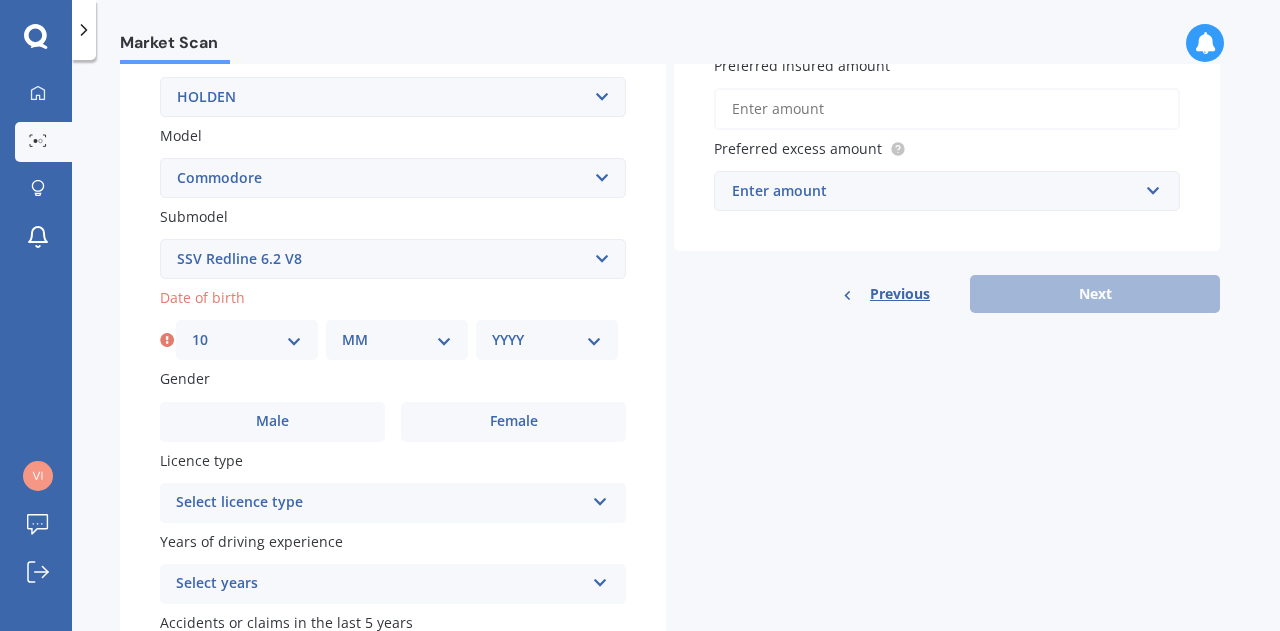 click on "MM 01 02 03 04 05 06 07 08 09 10 11 12" at bounding box center [397, 340] 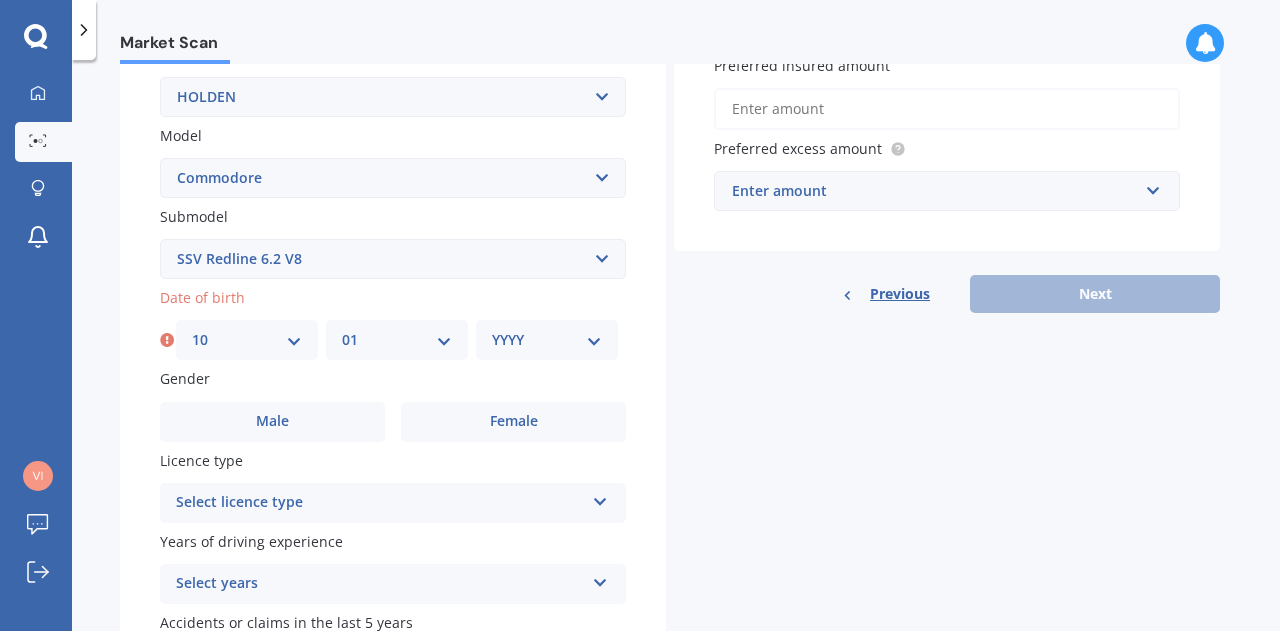 click on "MM 01 02 03 04 05 06 07 08 09 10 11 12" at bounding box center (397, 340) 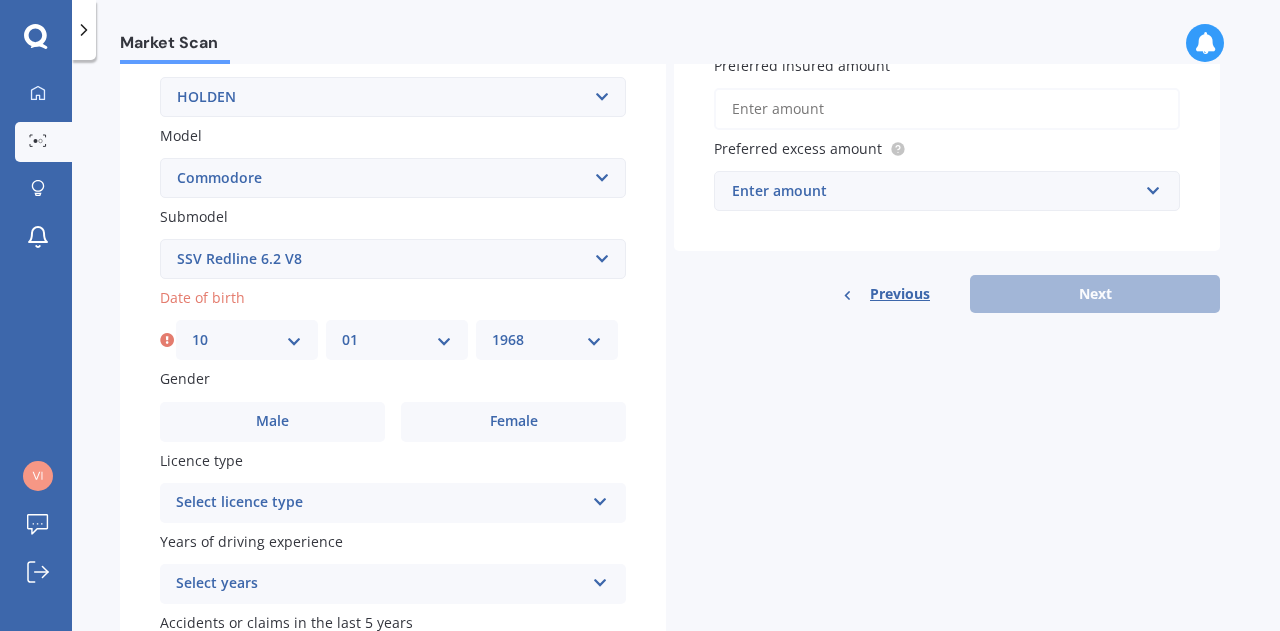 click on "YYYY 2025 2024 2023 2022 2021 2020 2019 2018 2017 2016 2015 2014 2013 2012 2011 2010 2009 2008 2007 2006 2005 2004 2003 2002 2001 2000 1999 1998 1997 1996 1995 1994 1993 1992 1991 1990 1989 1988 1987 1986 1985 1984 1983 1982 1981 1980 1979 1978 1977 1976 1975 1974 1973 1972 1971 1970 1969 1968 1967 1966 1965 1964 1963 1962 1961 1960 1959 1958 1957 1956 1955 1954 1953 1952 1951 1950 1949 1948 1947 1946 1945 1944 1943 1942 1941 1940 1939 1938 1937 1936 1935 1934 1933 1932 1931 1930 1929 1928 1927 1926" at bounding box center (547, 340) 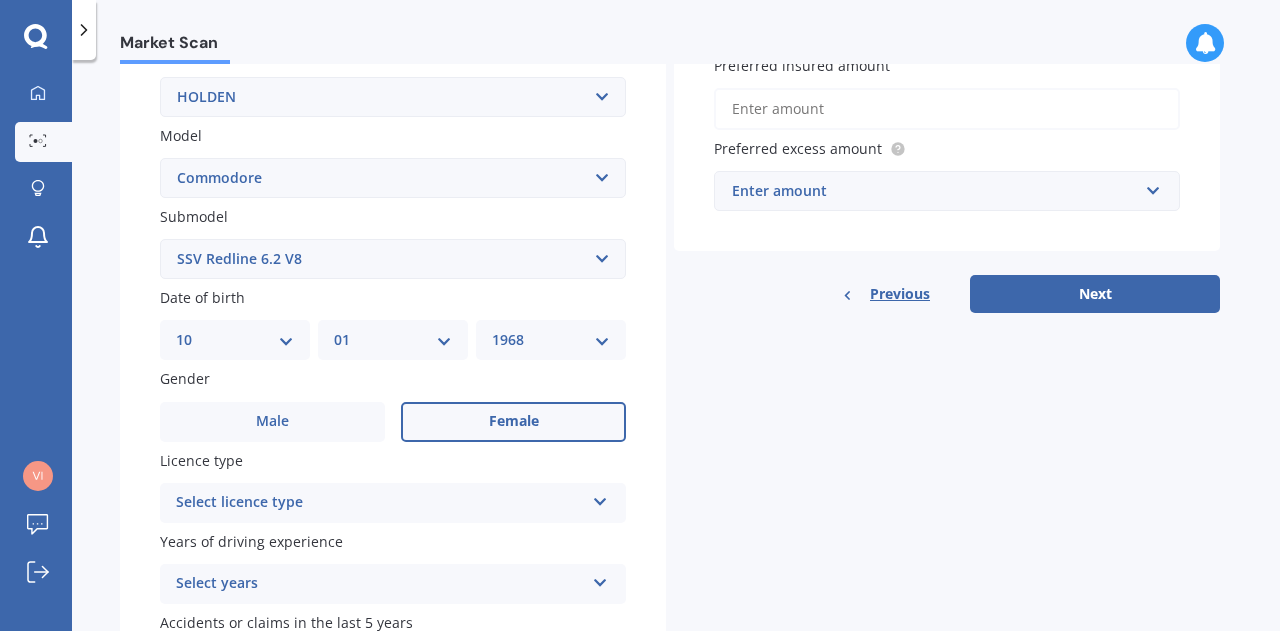 click on "Female" at bounding box center (513, 422) 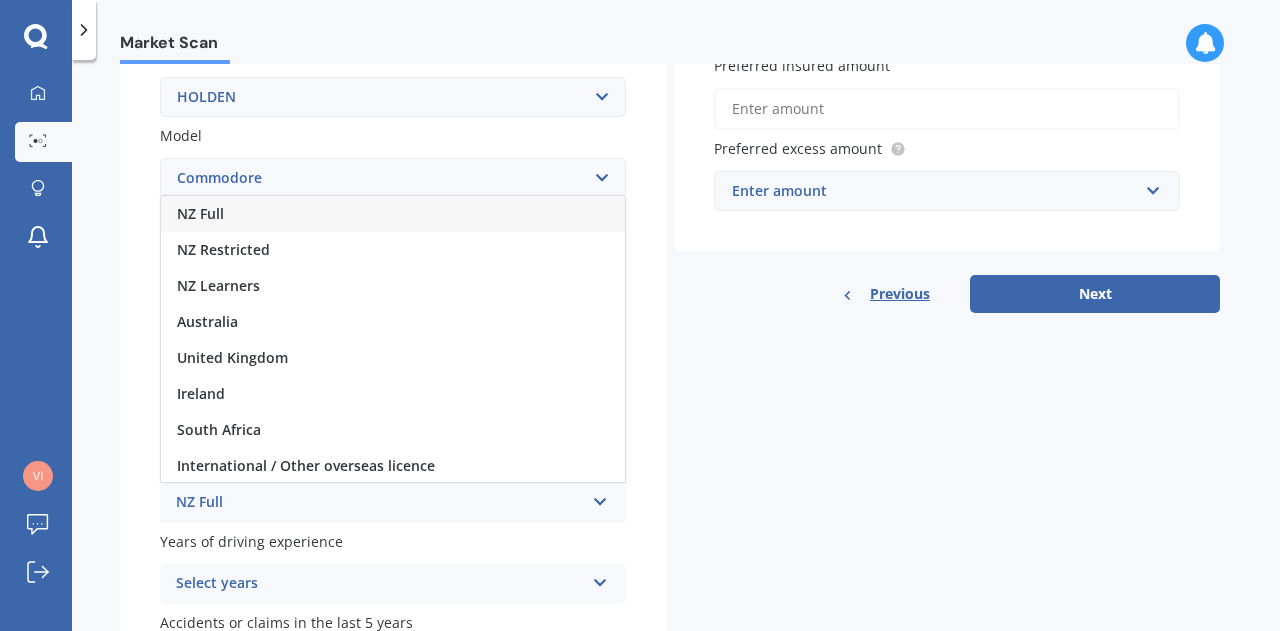 click on "NZ Full" at bounding box center [393, 214] 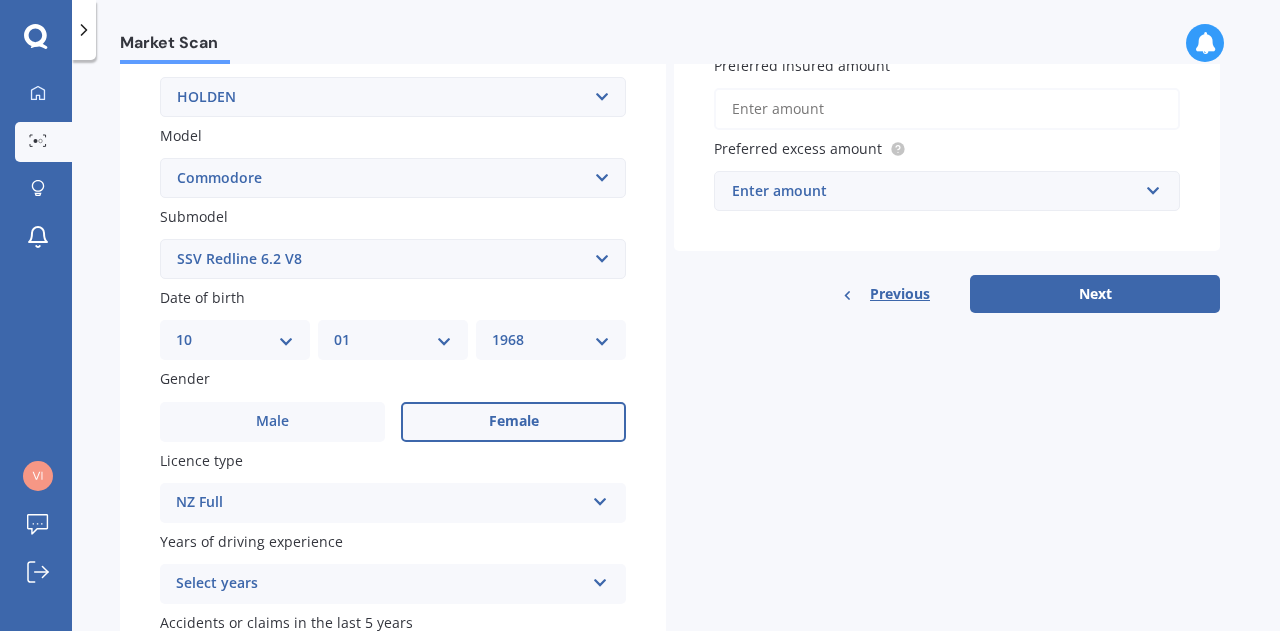 click on "Select years" at bounding box center [380, 584] 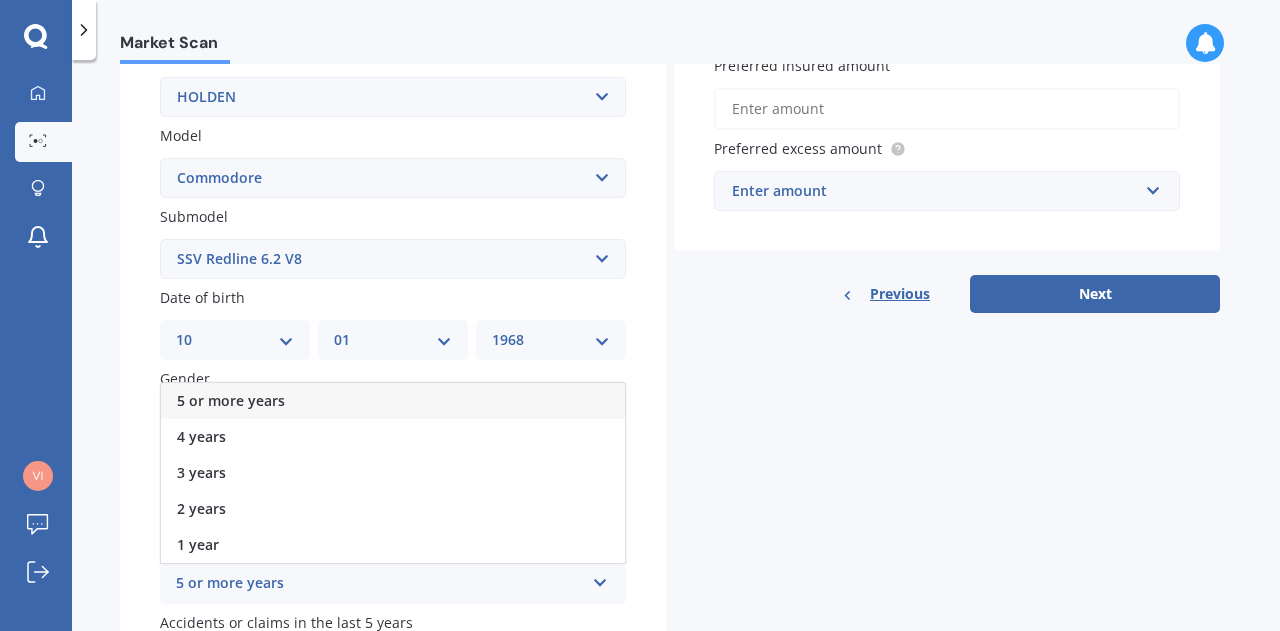 click on "5 or more years" at bounding box center [393, 401] 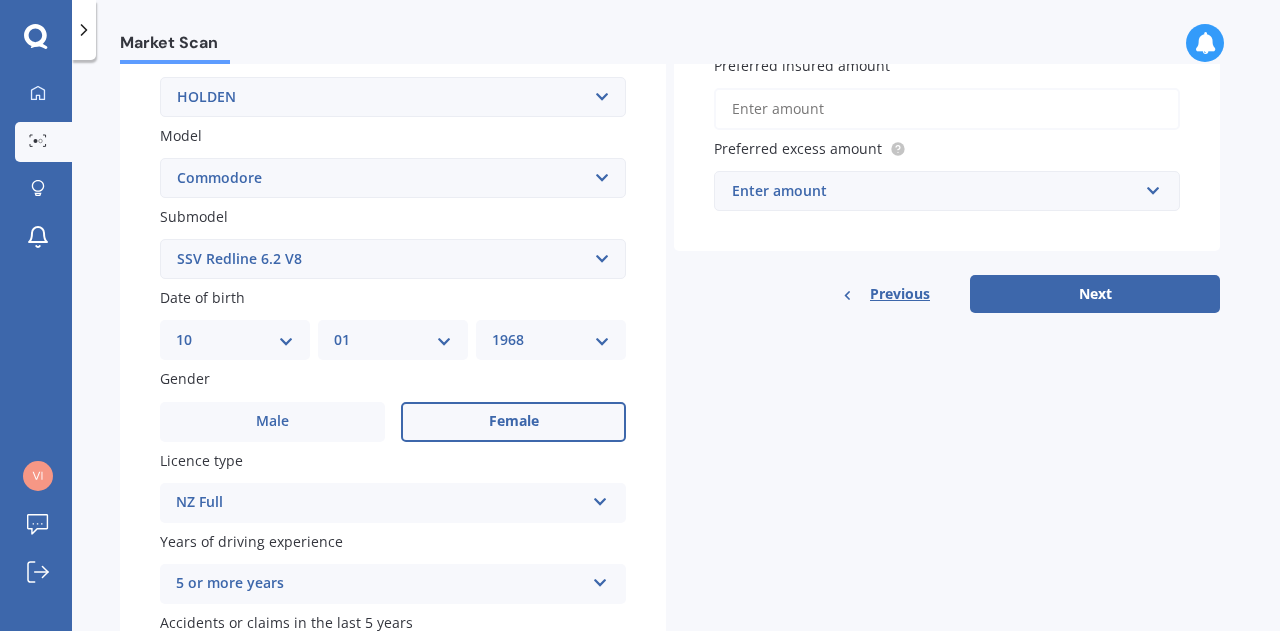 click on "Details Plate number Search I don’t have a number plate Year 2015 Make Select make AC ALFA ROMEO ASTON MARTIN AUDI AUSTIN BEDFORD Bentley BMW BYD CADILLAC CAN-AM CHERY CHEVROLET CHRYSLER Citroen CRUISEAIR CUPRA DAEWOO DAIHATSU DAIMLER DAMON DIAHATSU DODGE EXOCET FACTORY FIVE FERRARI FIAT Fiord FLEETWOOD FORD FOTON FRASER GEELY GENESIS GEORGIE BOY GMC GREAT WALL GWM HAVAL HILLMAN HINO HOLDEN HOLIDAY RAMBLER HONDA HUMMER HYUNDAI INFINITI ISUZU IVECO JAC JAECOO JAGUAR JEEP KGM KIA LADA LAMBORGHINI LANCIA LANDROVER LDV LEAPMOTOR LEXUS LINCOLN LOTUS LUNAR M.G M.G. MAHINDRA MASERATI MAZDA MCLAREN MERCEDES AMG Mercedes Benz MERCEDES-AMG MERCURY MINI Mitsubishi MORGAN MORRIS NEWMAR Nissan OMODA OPEL OXFORD PEUGEOT Plymouth Polestar PONTIAC PORSCHE PROTON RAM Range Rover Rayne RENAULT ROLLS ROYCE ROVER SAAB SATURN SEAT SHELBY SKODA SMART SSANGYONG SUBARU SUZUKI TATA TESLA TIFFIN Toyota TRIUMPH TVR Vauxhall VOLKSWAGEN VOLVO WESTFIELD WINNEBAGO ZX Model Select model Acadia Adventra Apollo Astra Barina Belmont Berlina" at bounding box center [670, 243] 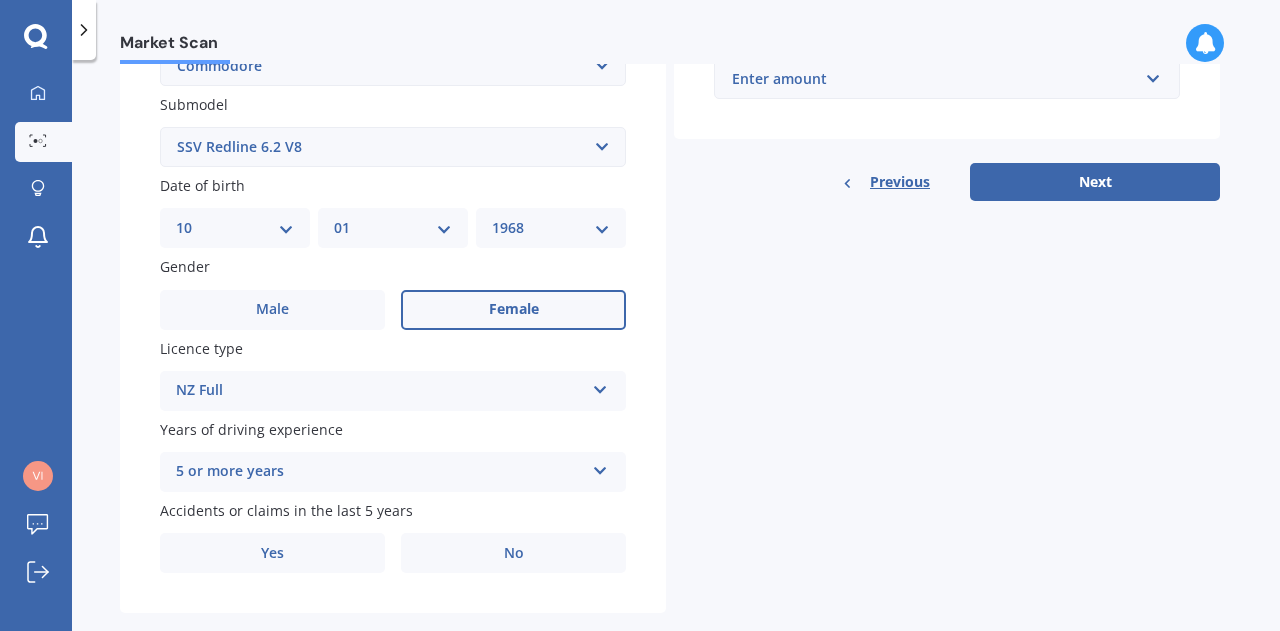 scroll, scrollTop: 549, scrollLeft: 0, axis: vertical 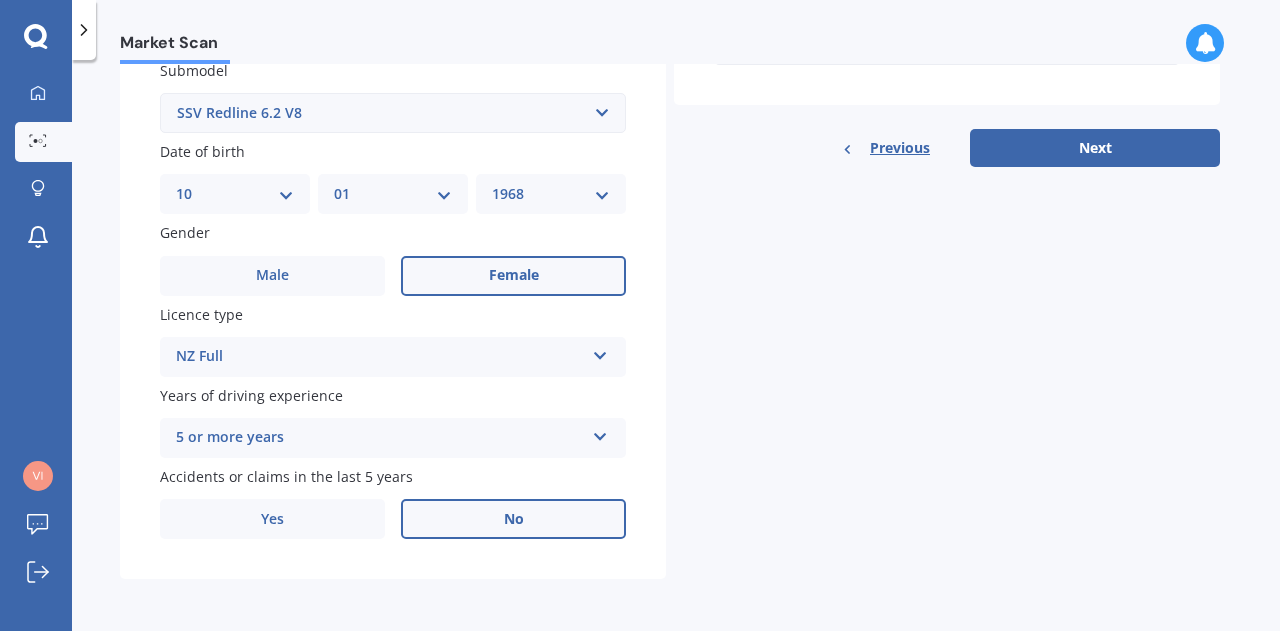 click on "No" at bounding box center [513, 519] 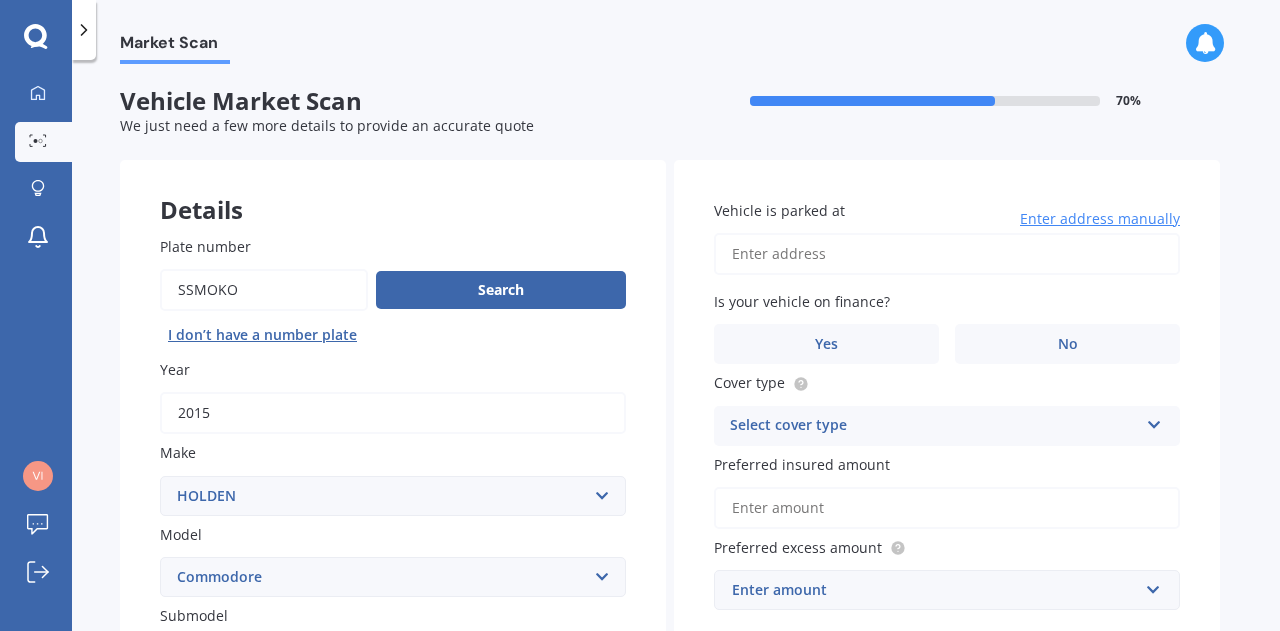 scroll, scrollTop: 0, scrollLeft: 0, axis: both 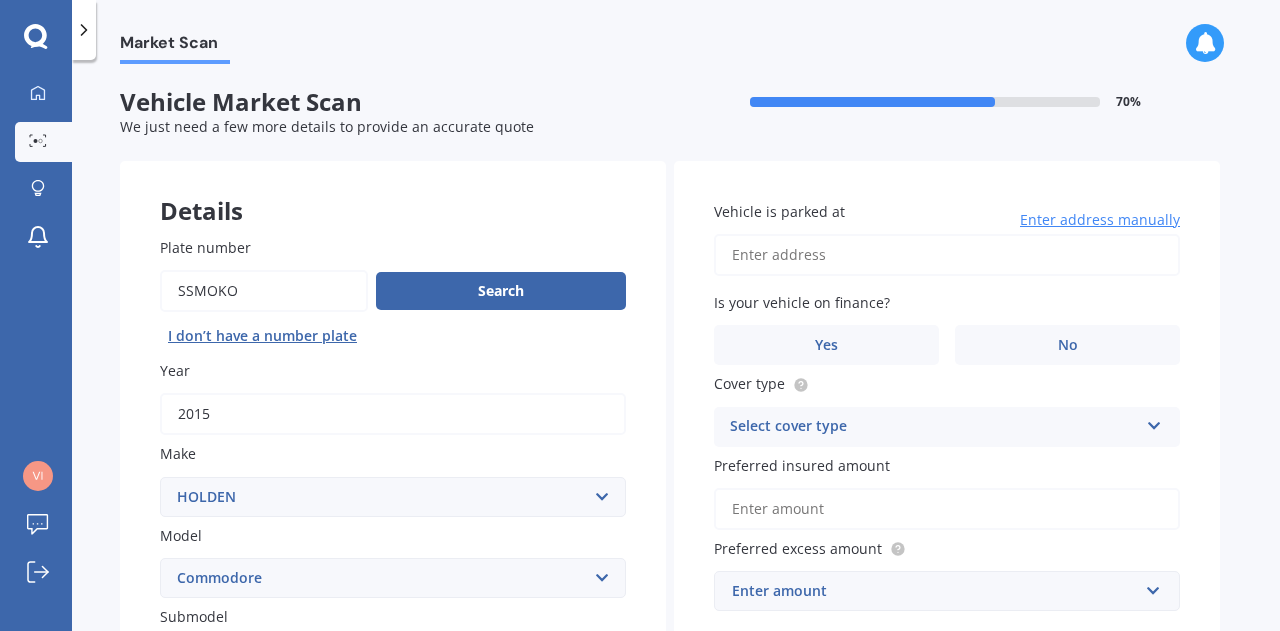 click on "Vehicle is parked at" at bounding box center [947, 255] 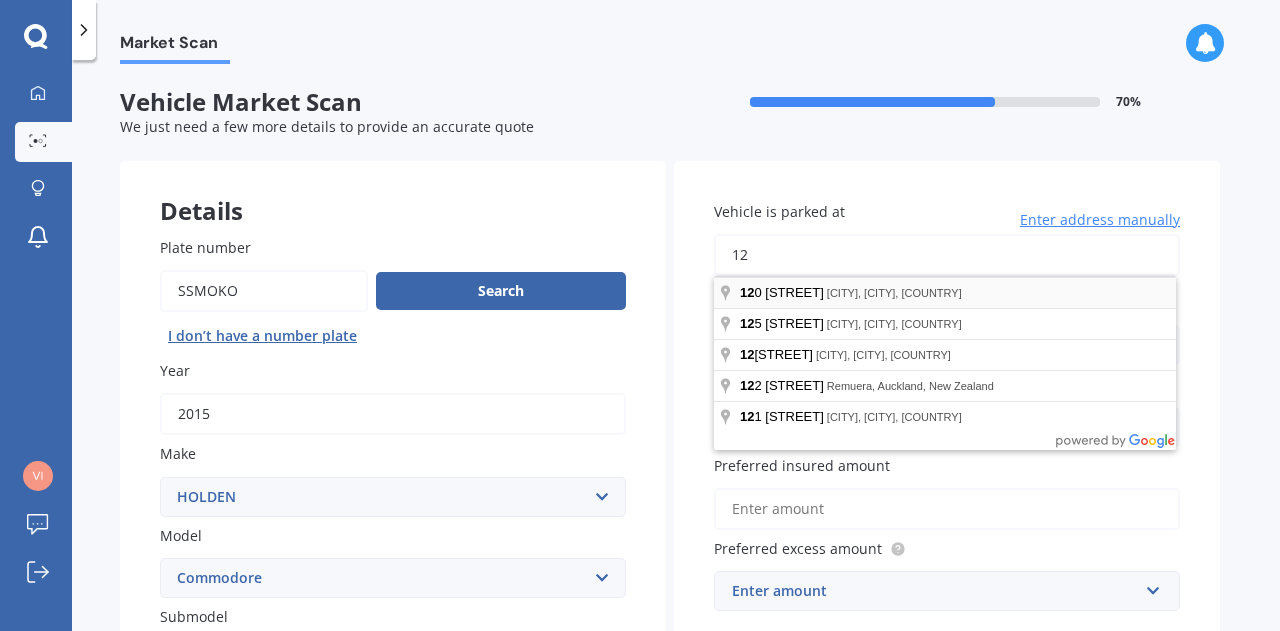 type on "12 [STREET], [CITY], [CITY] [POSTAL_CODE]" 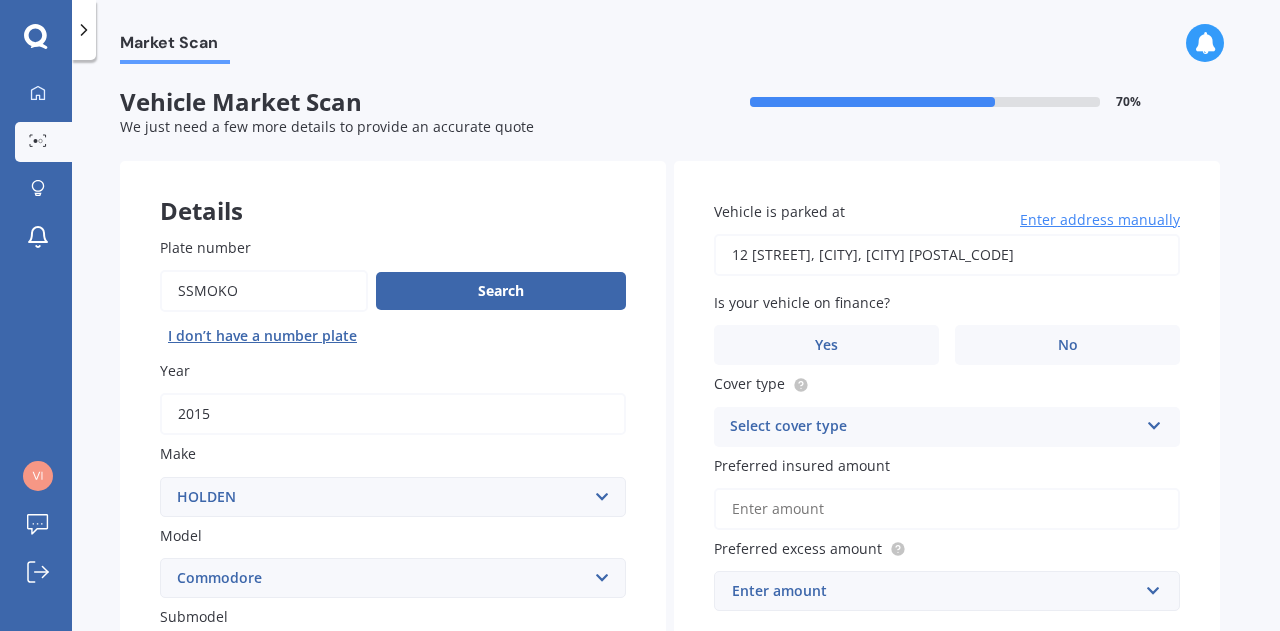 click on "Preferred insured amount" at bounding box center [947, 509] 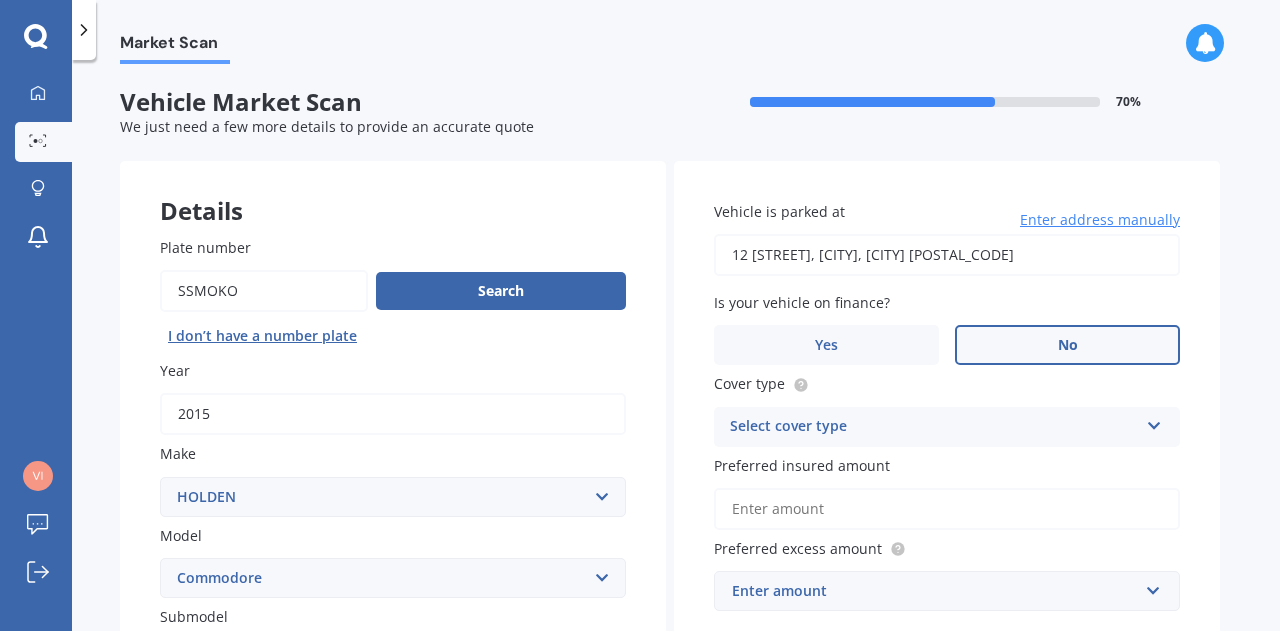 click on "No" at bounding box center (1068, 345) 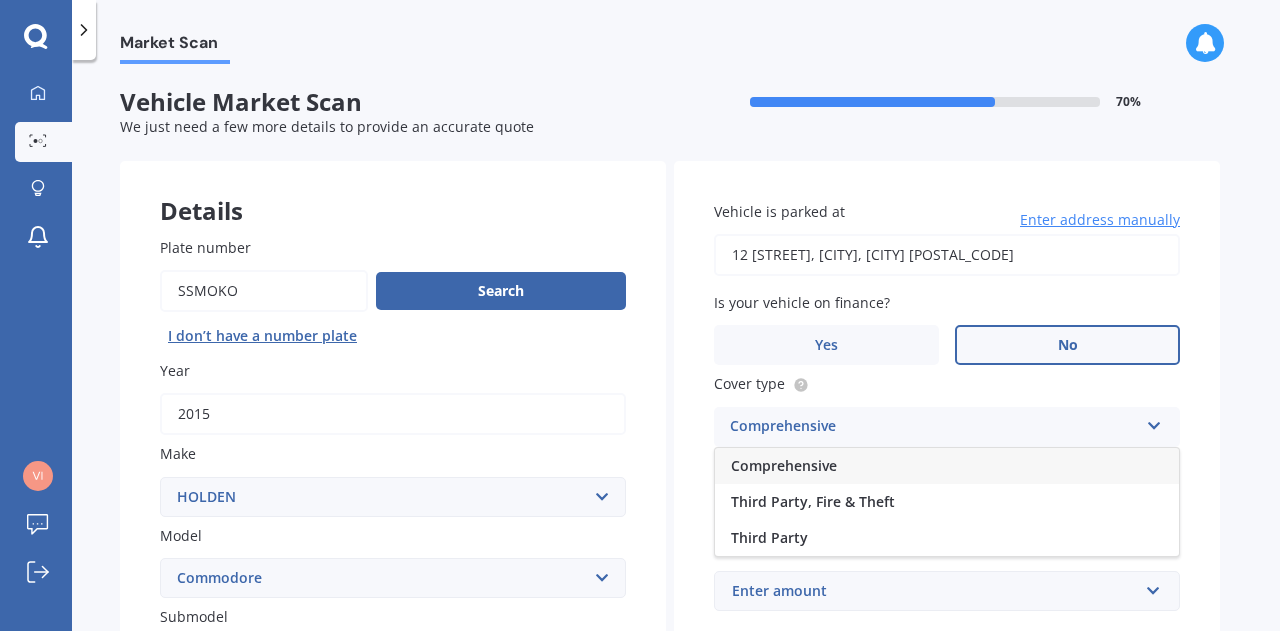 click on "Comprehensive" at bounding box center [784, 465] 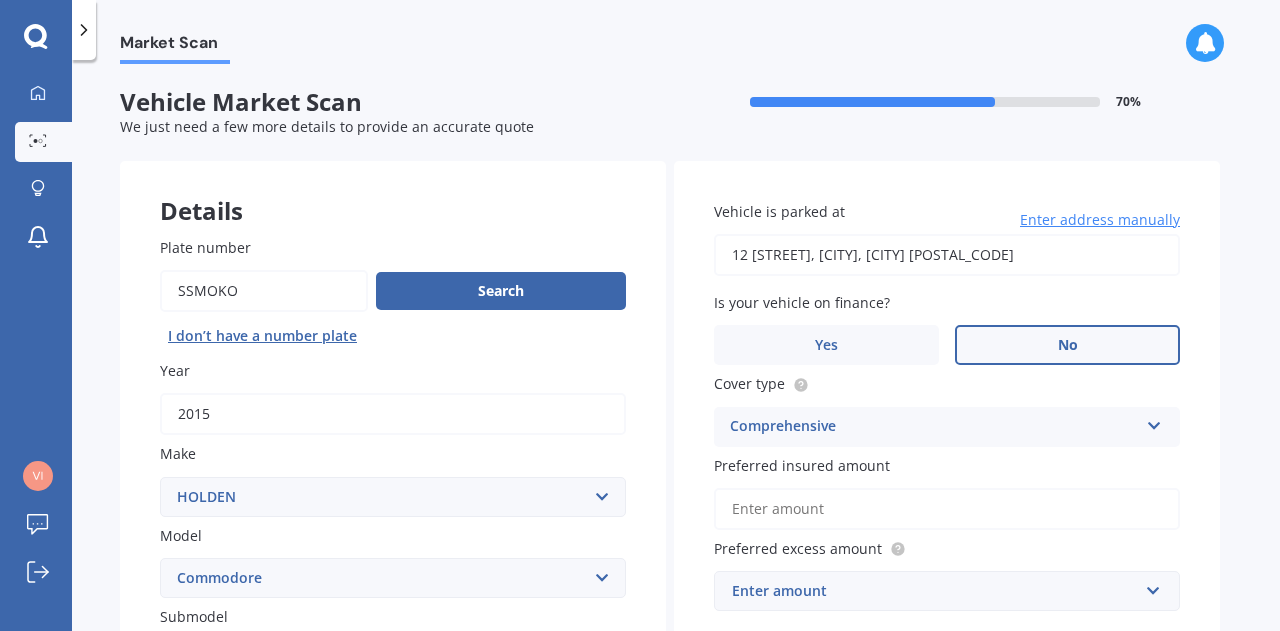 click on "Preferred insured amount" at bounding box center (947, 509) 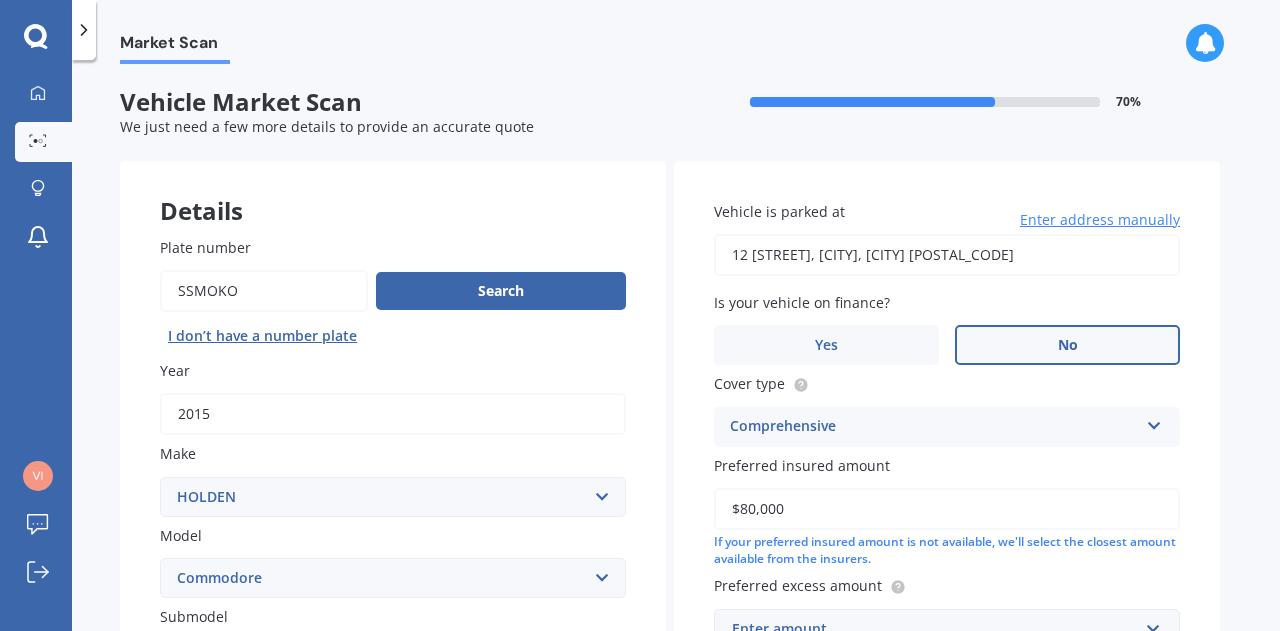 type on "$80,000" 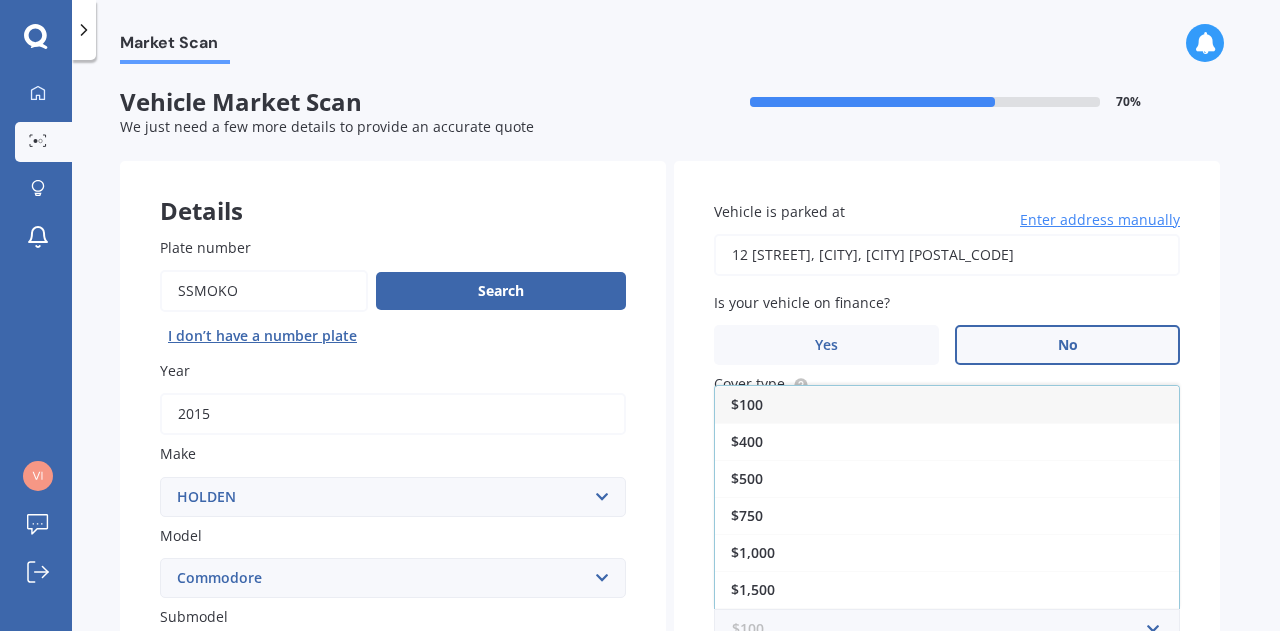 scroll, scrollTop: 14, scrollLeft: 0, axis: vertical 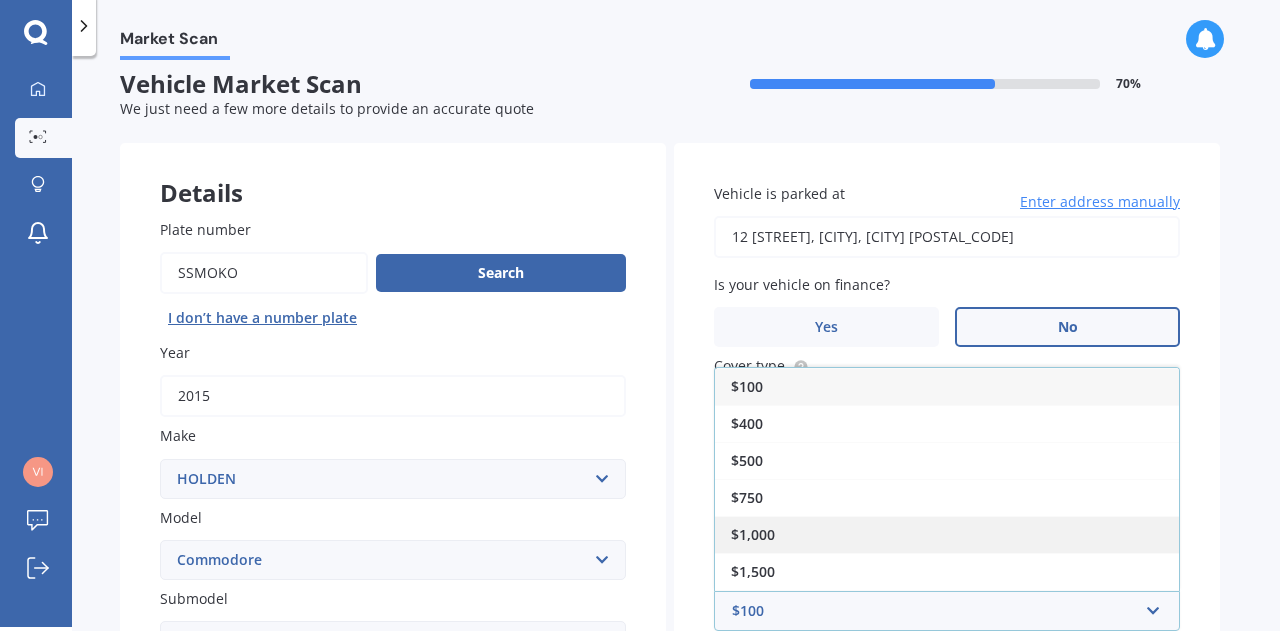 click on "$1,000" at bounding box center [753, 534] 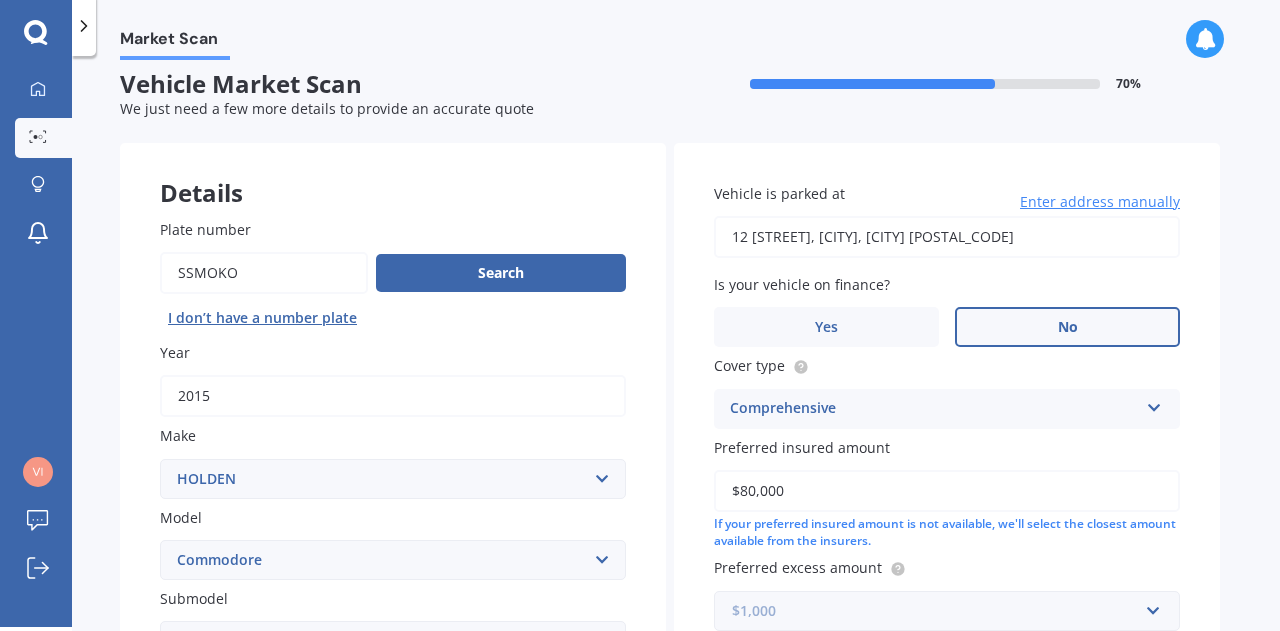 scroll, scrollTop: 514, scrollLeft: 0, axis: vertical 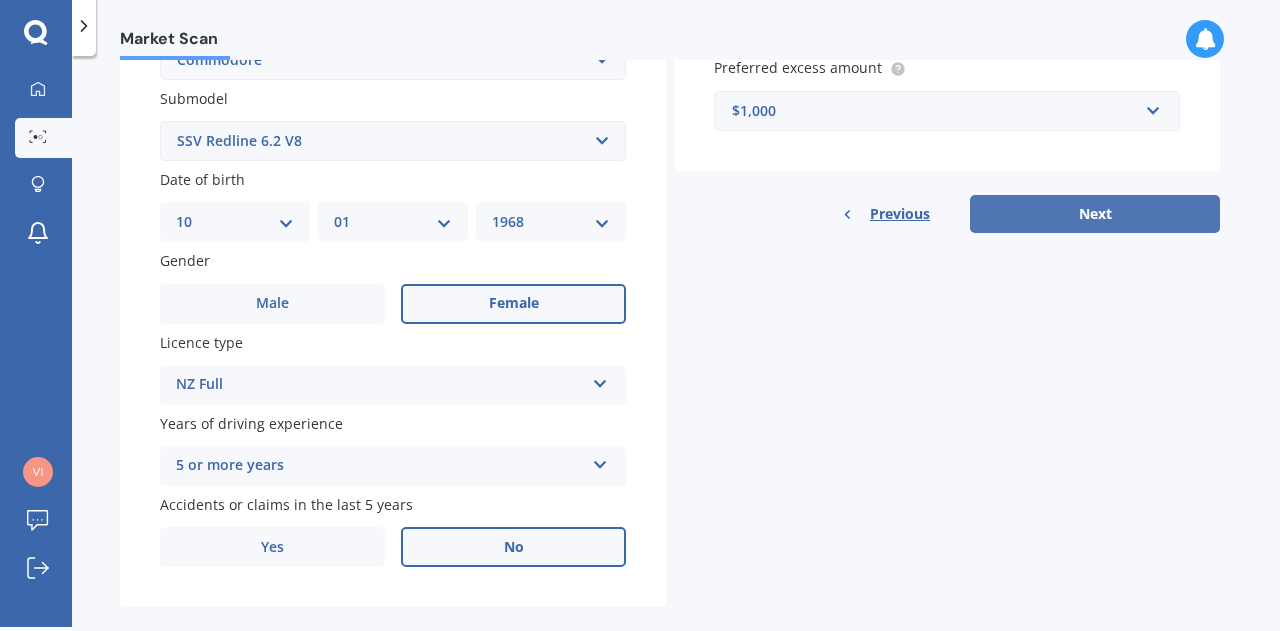 click on "Next" at bounding box center (1095, 214) 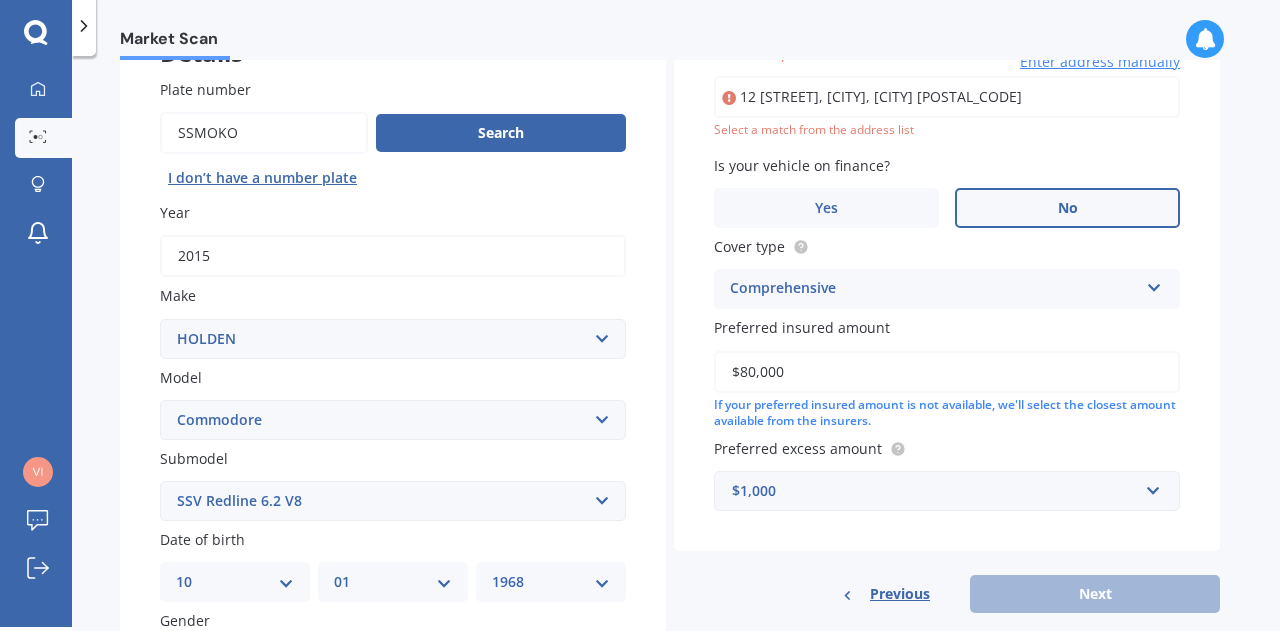 scroll, scrollTop: 136, scrollLeft: 0, axis: vertical 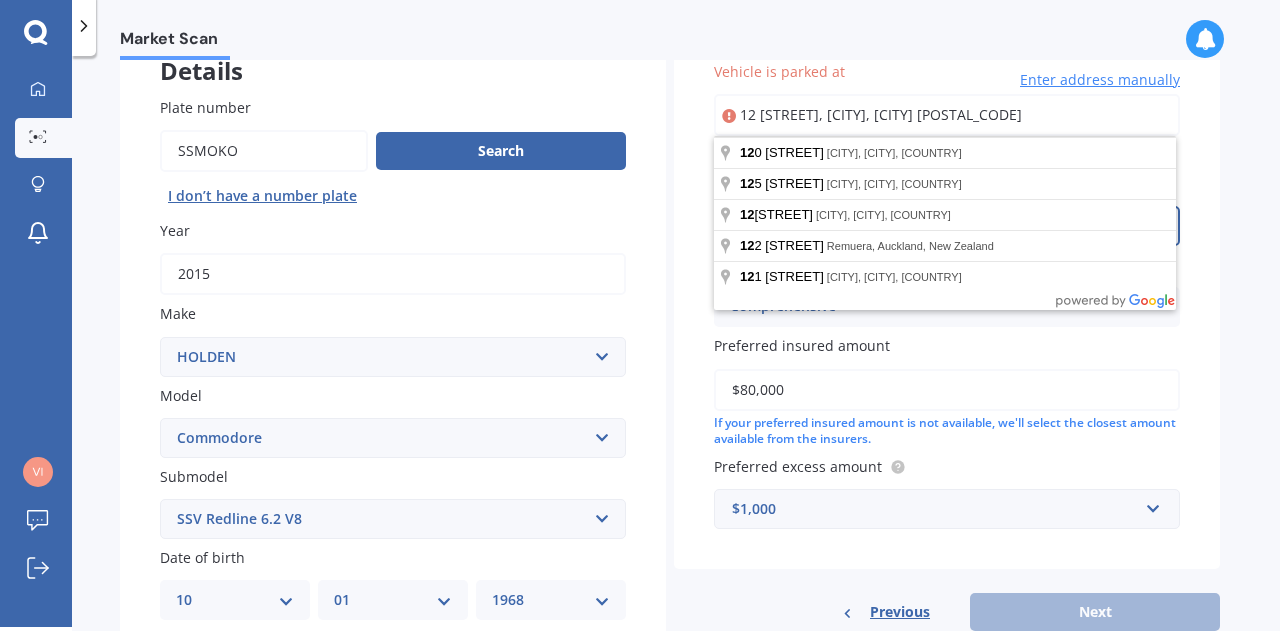 click on "12 [STREET], [CITY], [CITY] [POSTAL_CODE]" at bounding box center (947, 115) 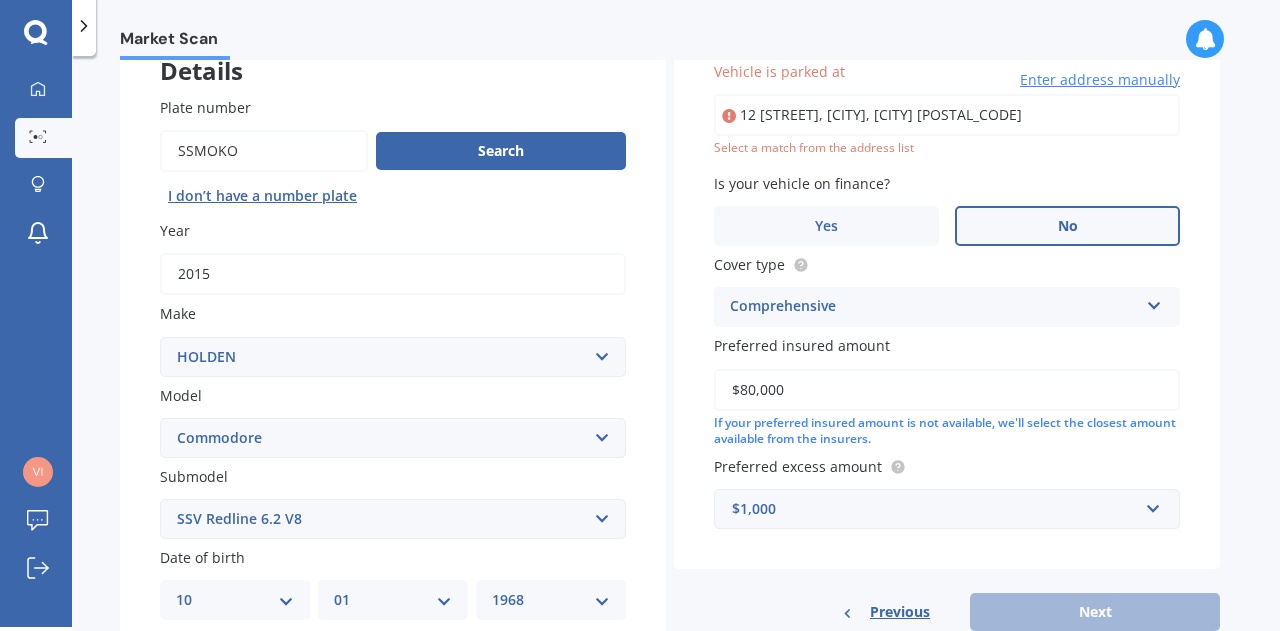 click on "Vehicle is parked at 12 [STREET],[CITY], [CITY] [POSTAL_CODE] Enter address manually Select a match from the address list Is your vehicle on finance? Yes No Cover type Comprehensive Comprehensive Third Party, Fire & Theft Third Party Preferred insured amount $80,000 If your preferred insured amount is not available, we'll select the closest amount available from the insurers. Preferred excess amount $1,000 $100 $400 $500 $750 $1,000 $1,500 $2,000" at bounding box center [947, 295] 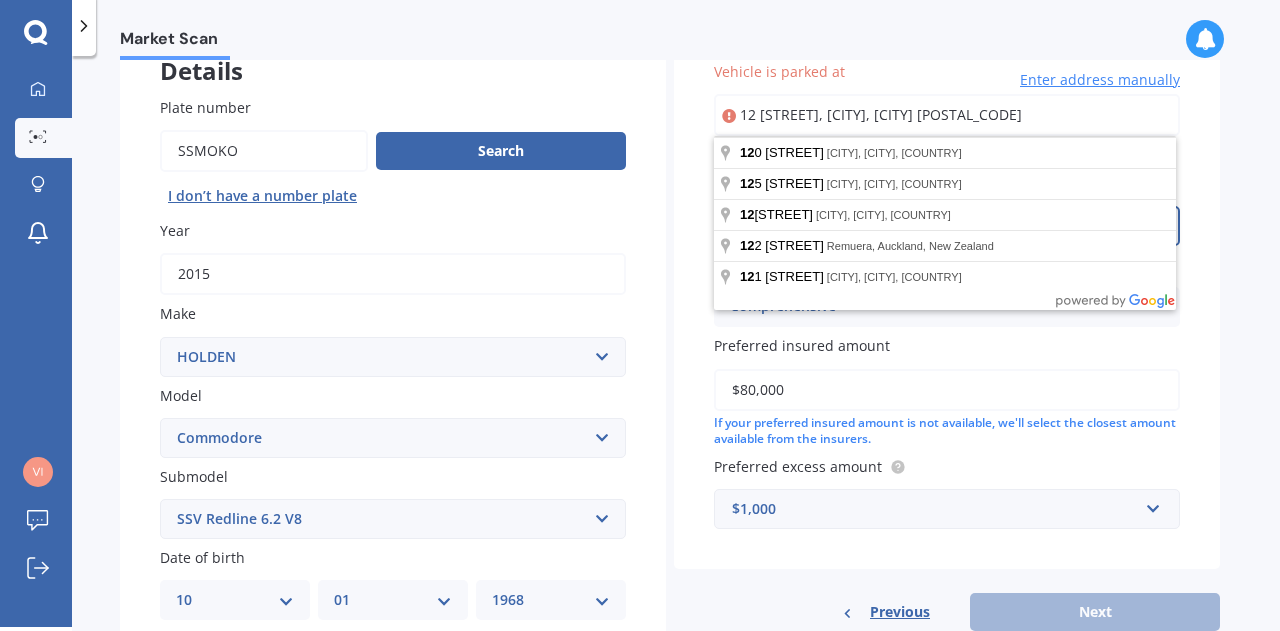 click on "12 [STREET], [CITY], [CITY] [POSTAL_CODE]" at bounding box center (947, 115) 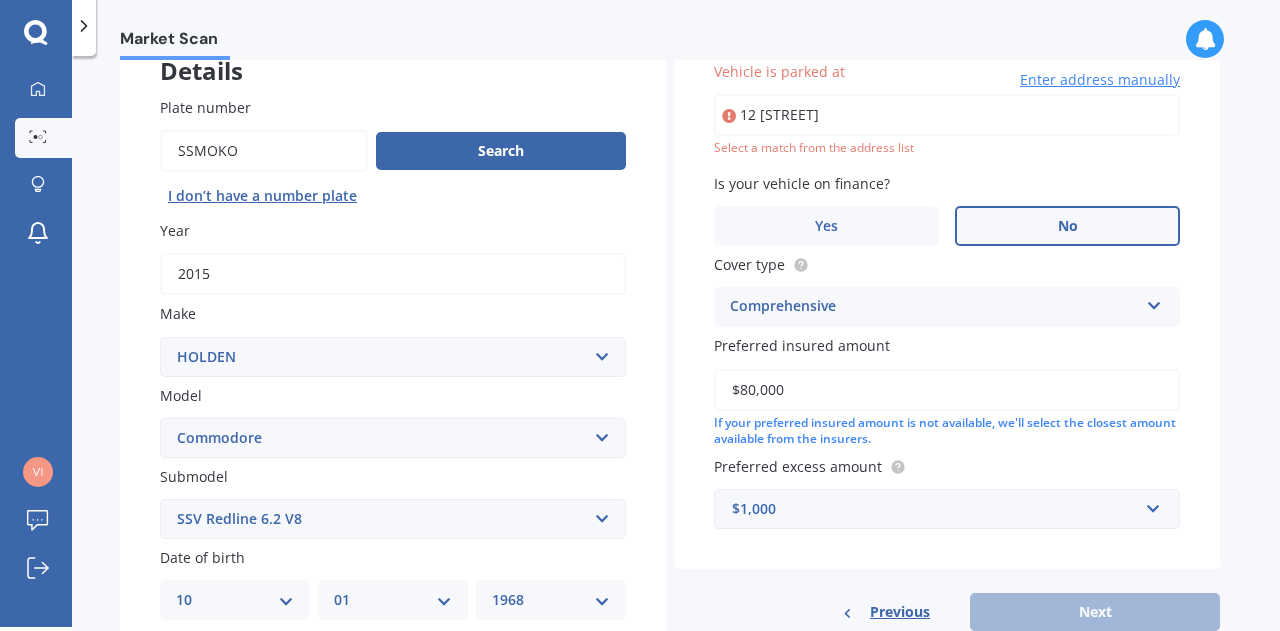 click on "Vehicle is parked at 12 [LAST] Enter address manually Select a match from the address list Is your vehicle on finance? Yes No Cover type Comprehensive Comprehensive Third Party, Fire & Theft Third Party Preferred insured amount $80,000 If your preferred insured amount is not available, we'll select the closest amount available from the insurers. Preferred excess amount $1,000 $100 $400 $500 $750 $1,000 $1,500 $2,000" at bounding box center [947, 295] 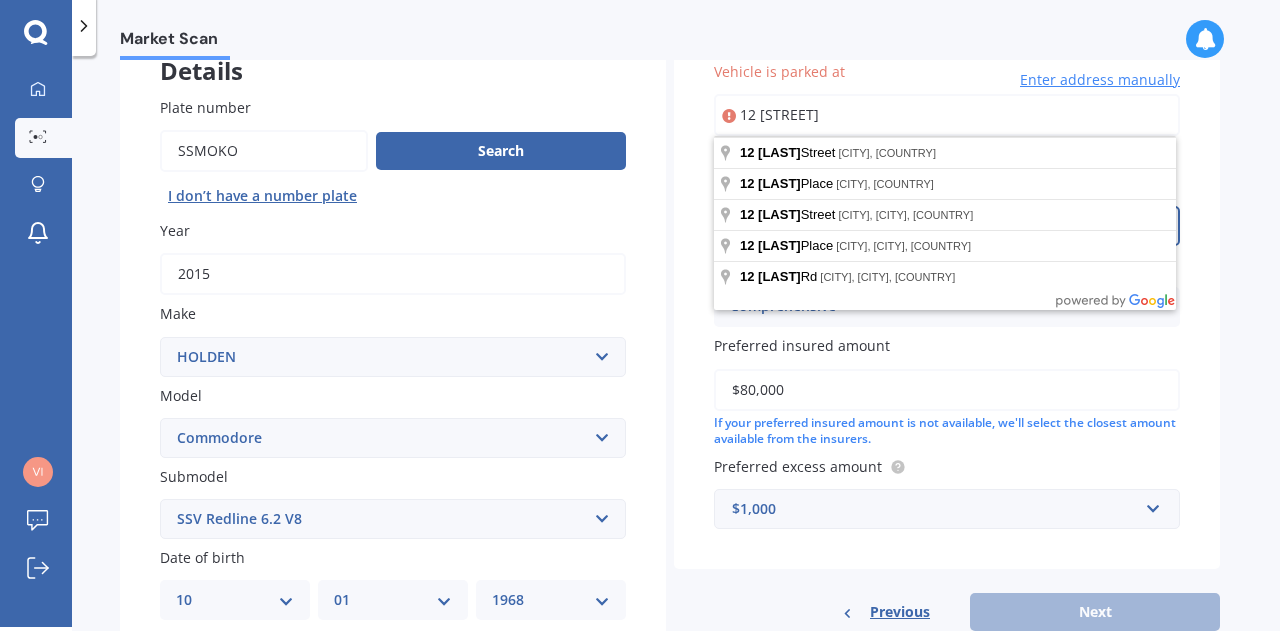 click on "12 [STREET]" at bounding box center (947, 115) 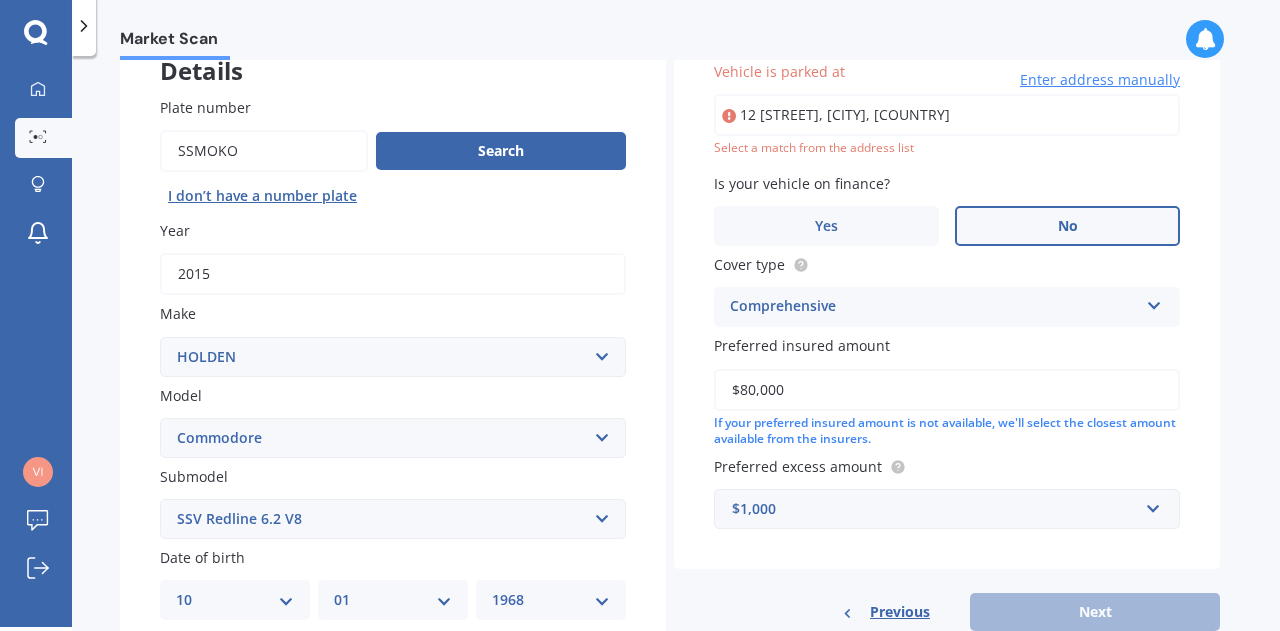 type on "12 [STREET], [CITY] [POSTAL_CODE]" 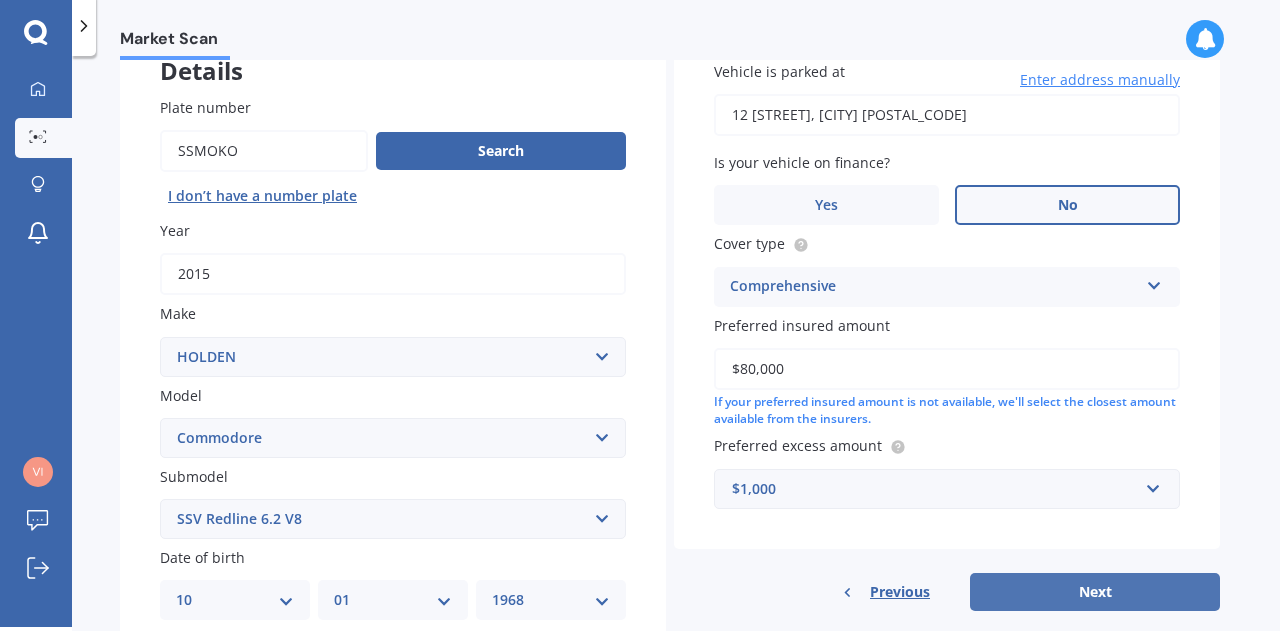 click on "Next" at bounding box center [1095, 592] 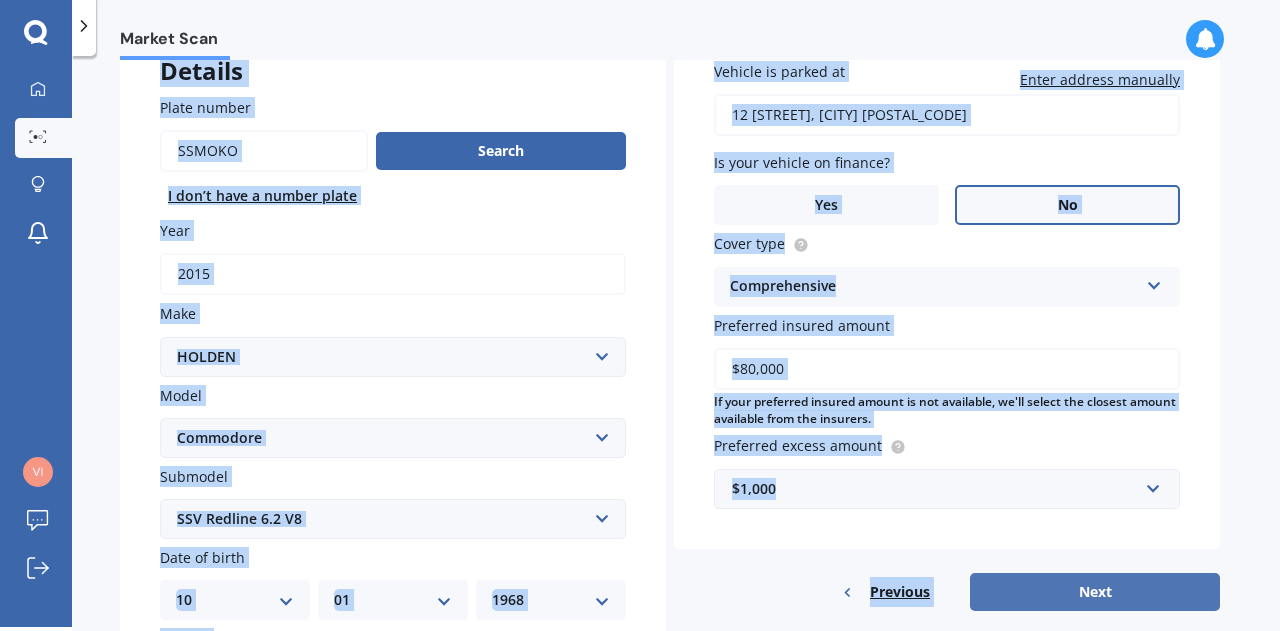 select on "10" 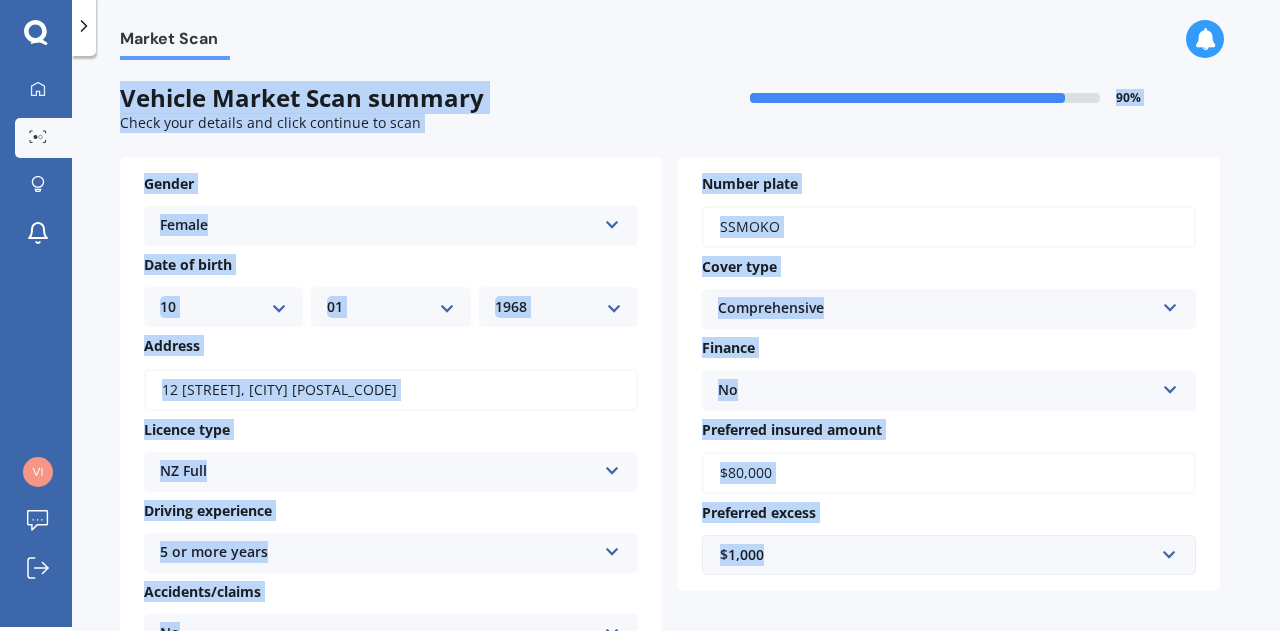 scroll, scrollTop: 0, scrollLeft: 0, axis: both 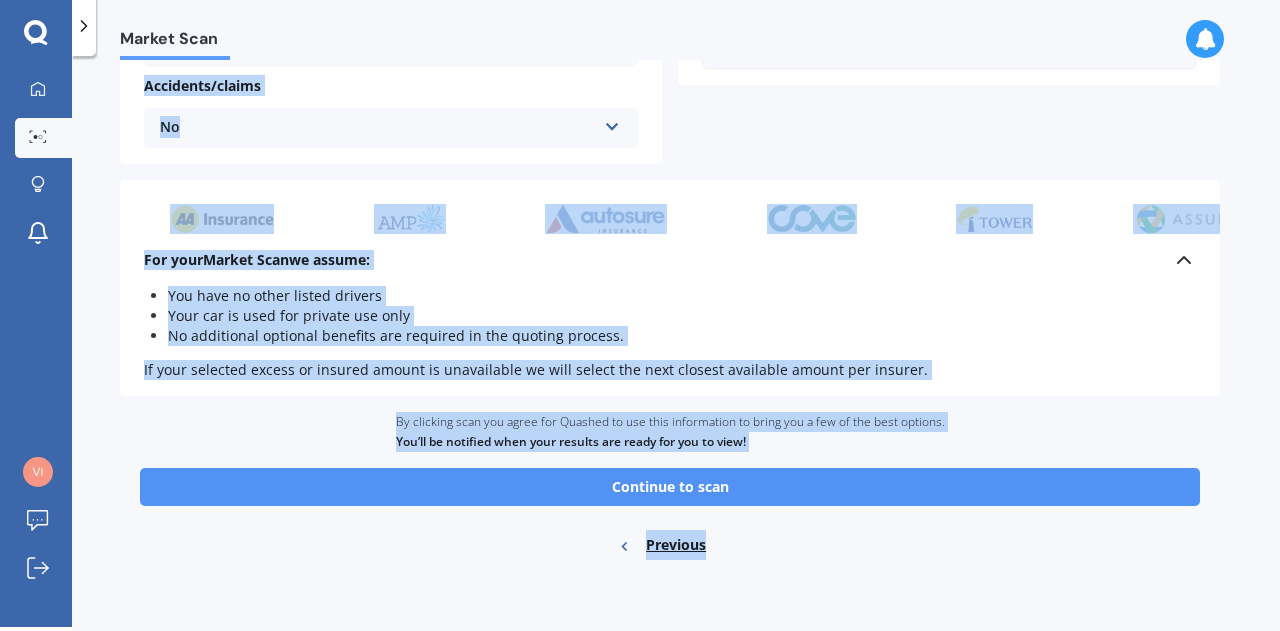 click on "Continue to scan" at bounding box center (670, 487) 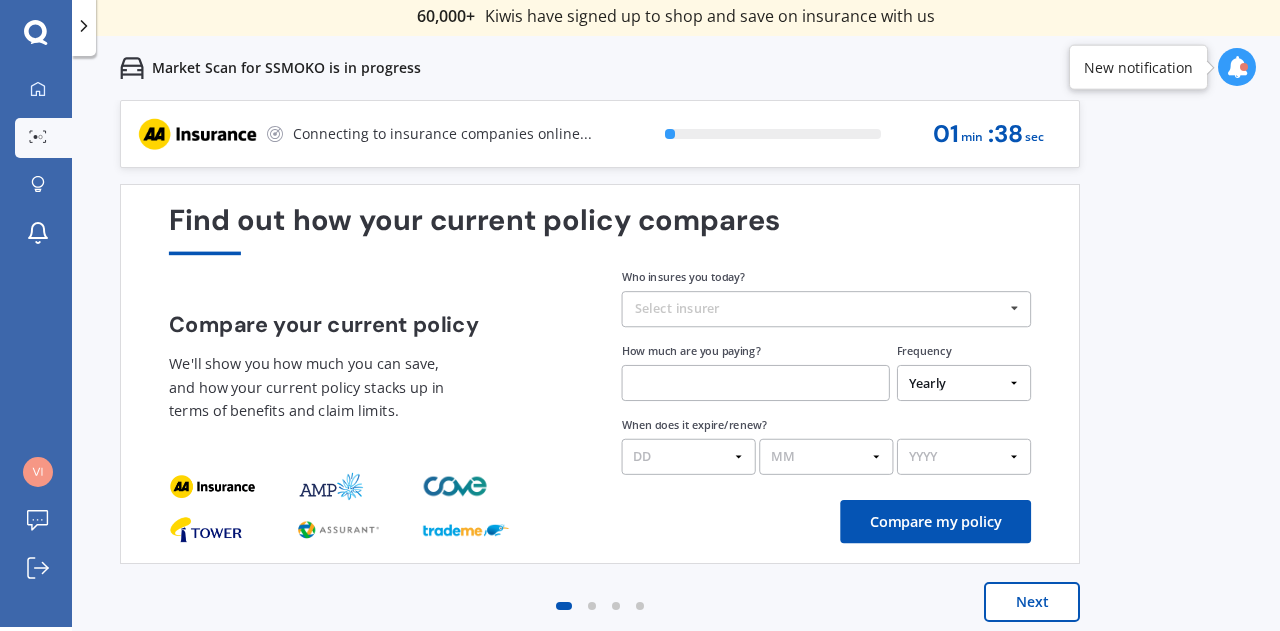 scroll, scrollTop: 0, scrollLeft: 0, axis: both 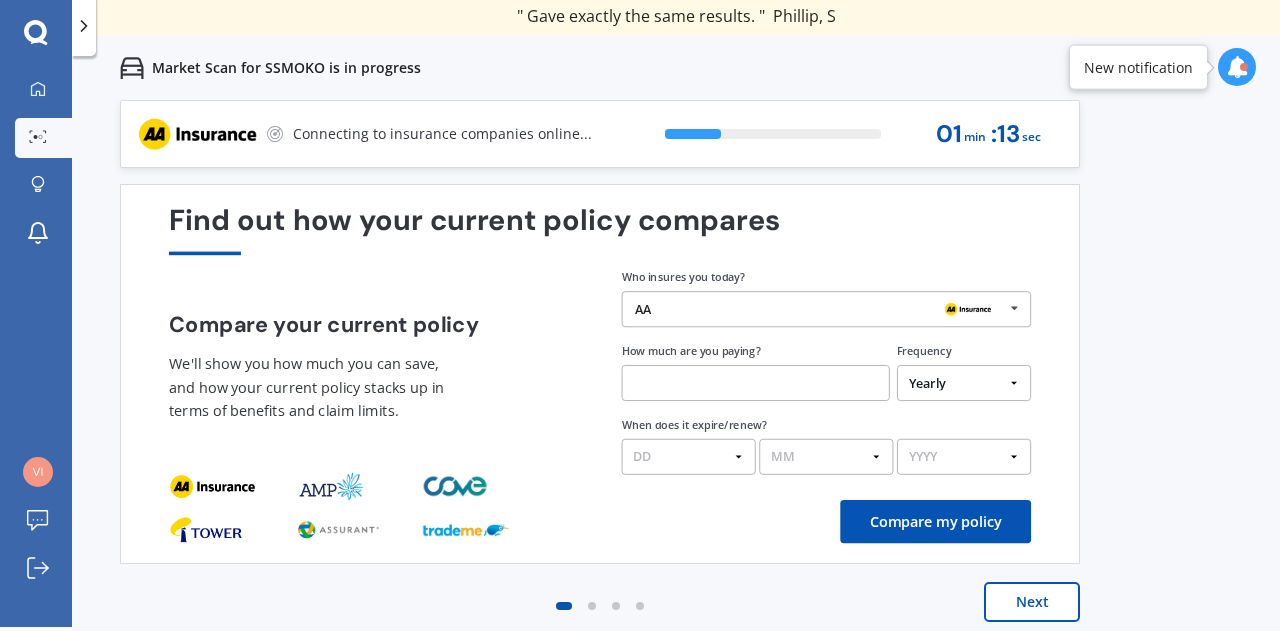 click on "Next" at bounding box center (1032, 602) 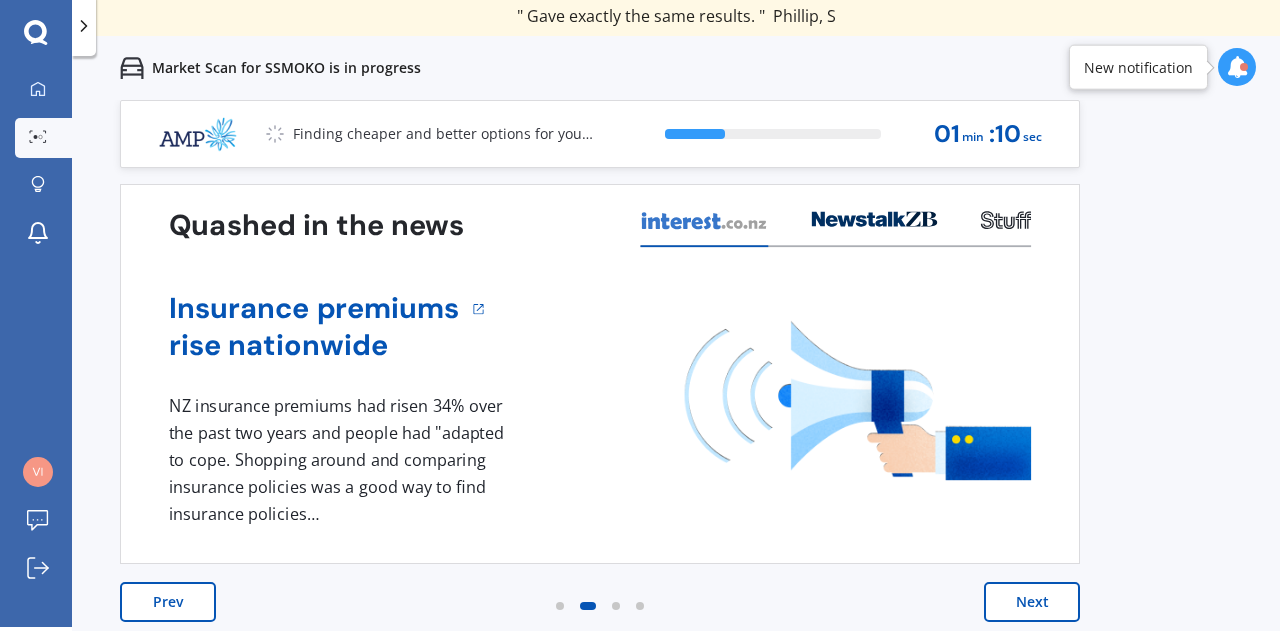 click on "Next" at bounding box center (1032, 602) 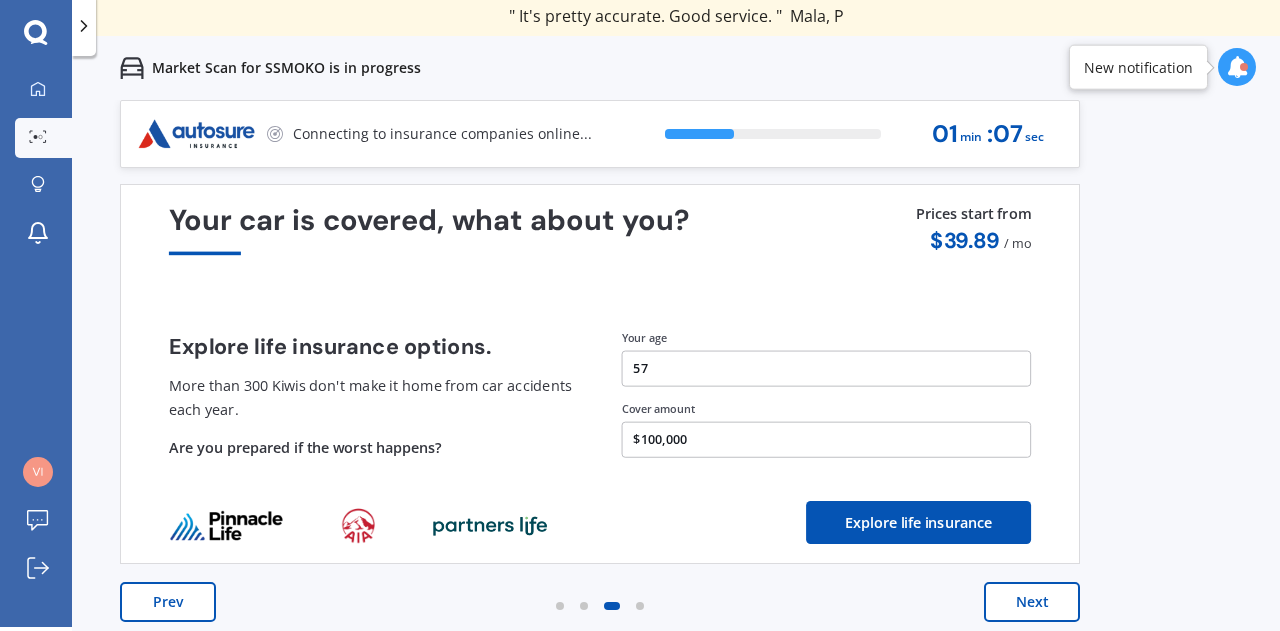 click on "Next" at bounding box center (1032, 602) 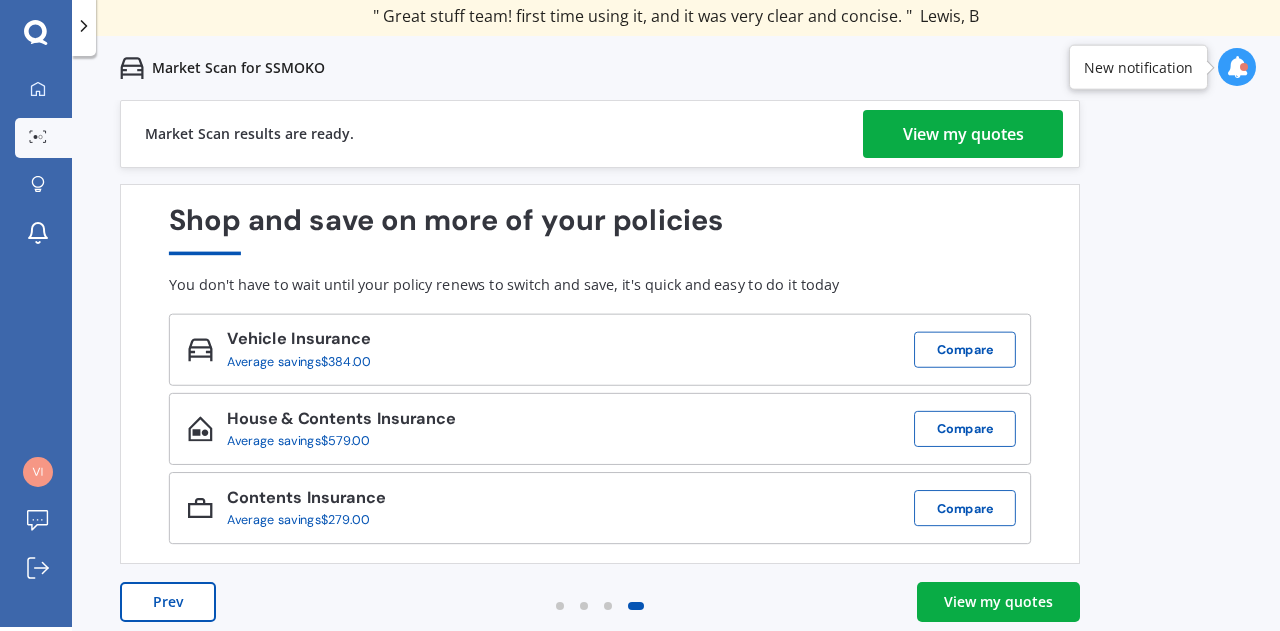 click on "View my quotes" at bounding box center [963, 134] 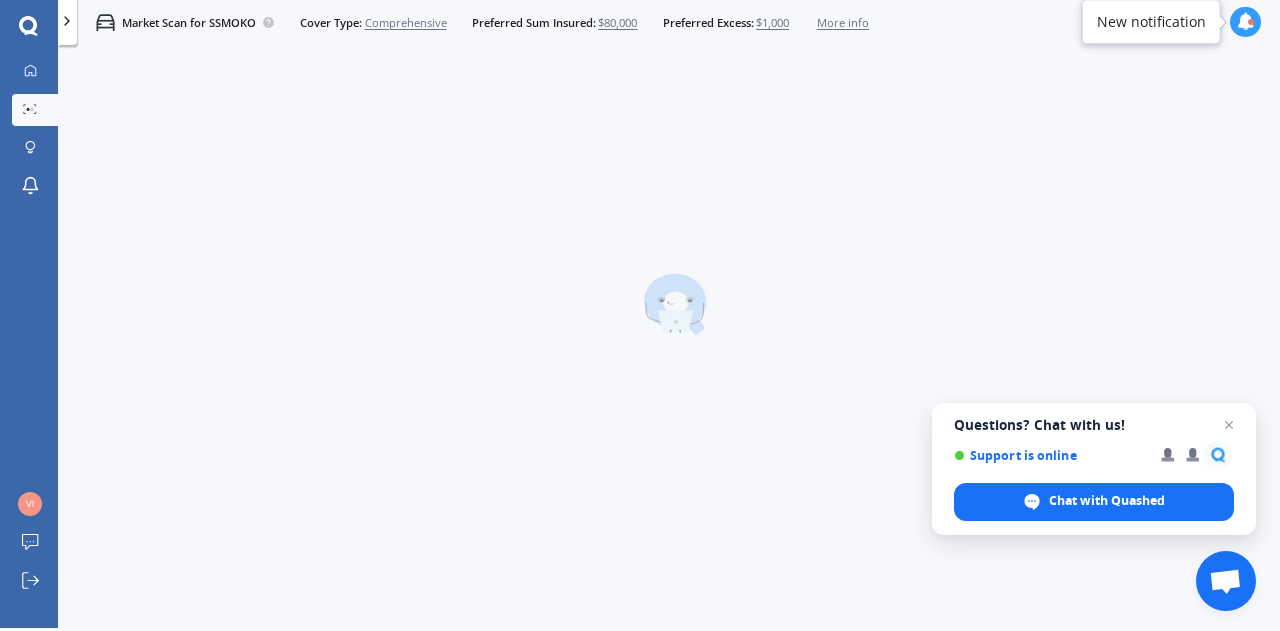 scroll, scrollTop: 4, scrollLeft: 0, axis: vertical 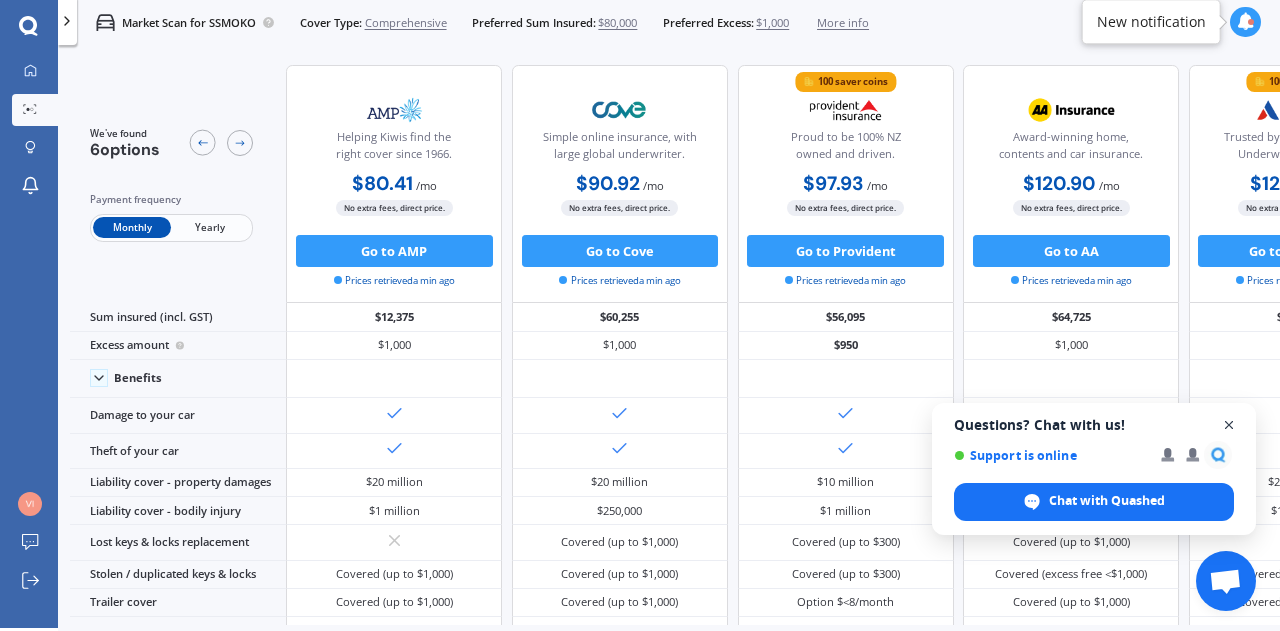 click at bounding box center (1229, 425) 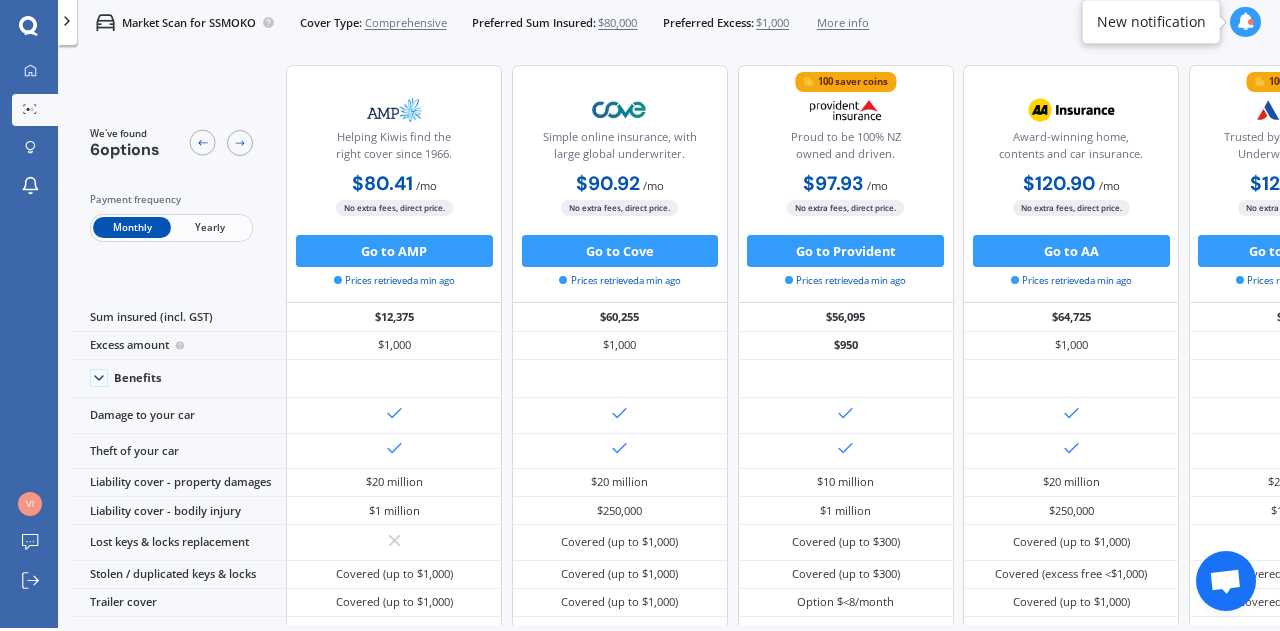 scroll, scrollTop: 0, scrollLeft: 448, axis: horizontal 